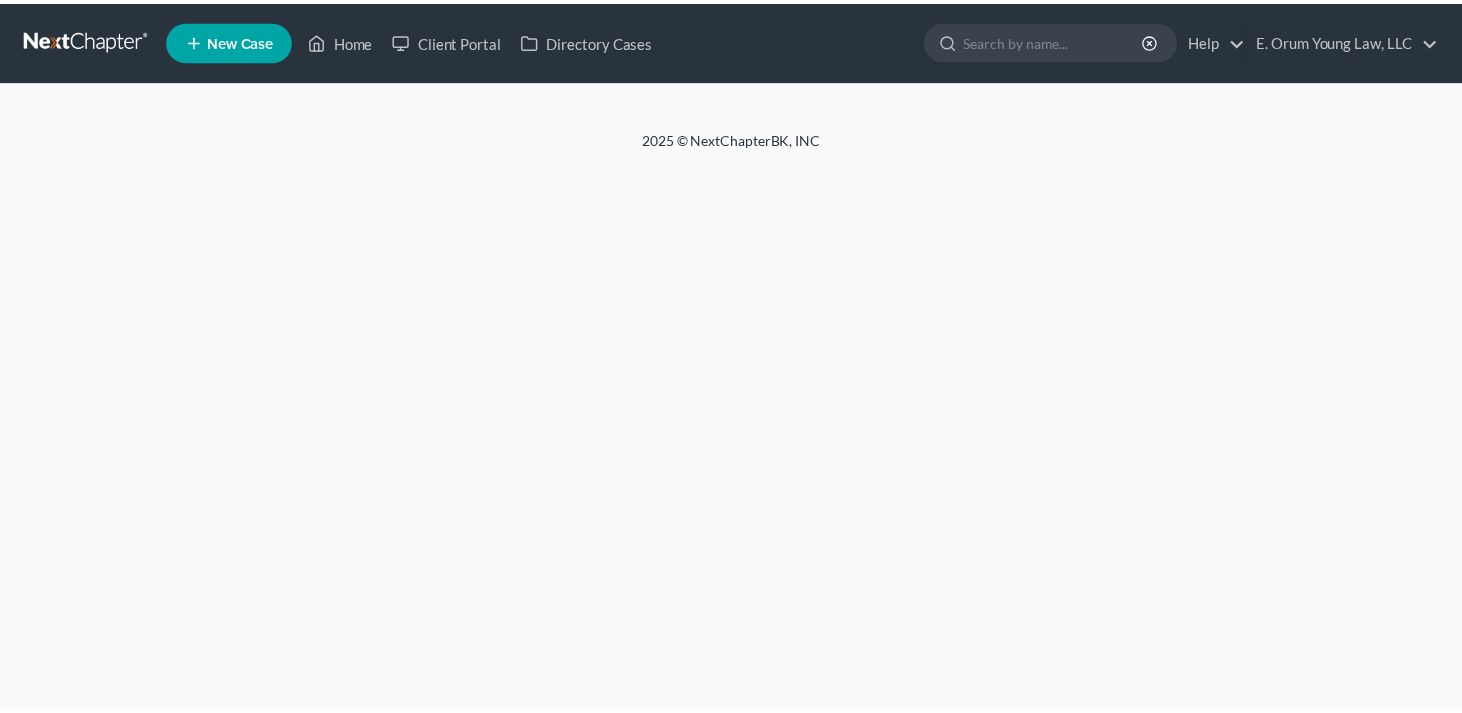 scroll, scrollTop: 0, scrollLeft: 0, axis: both 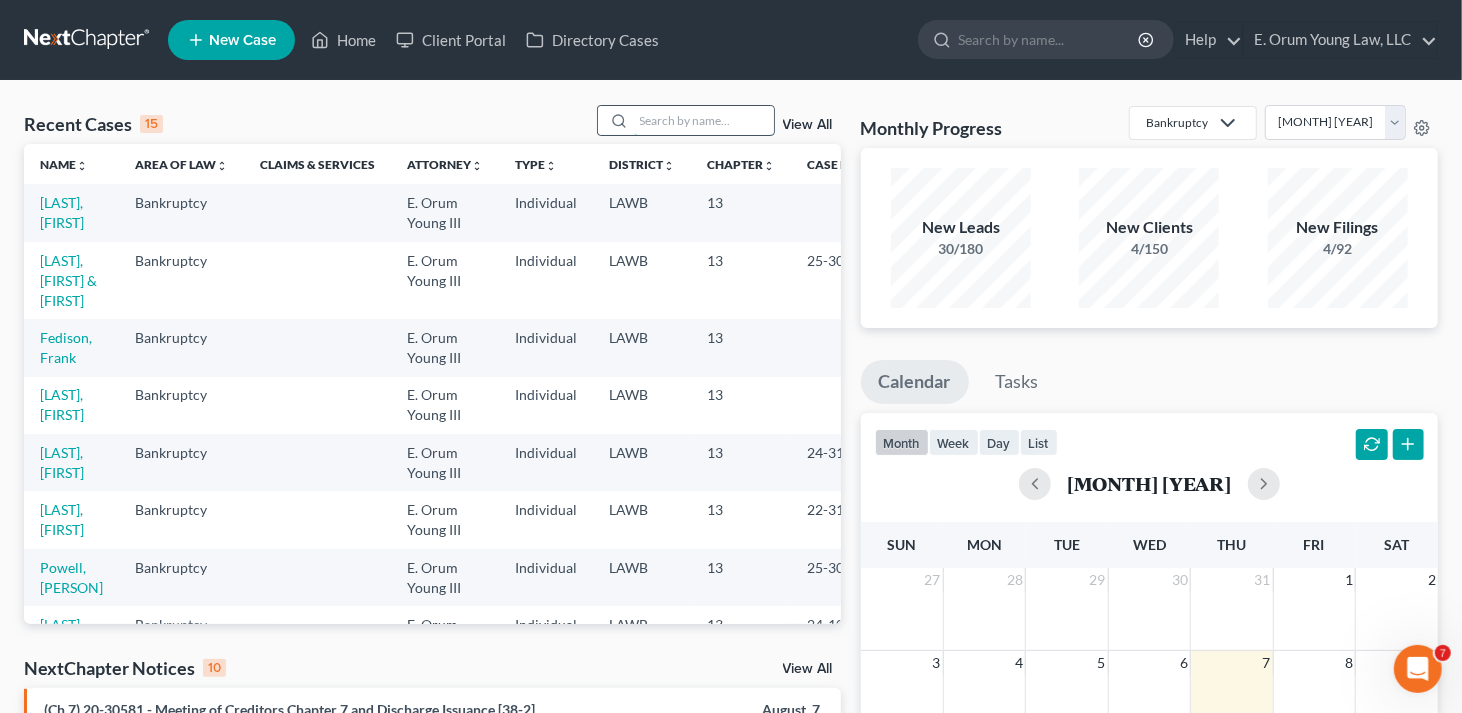 click at bounding box center (704, 120) 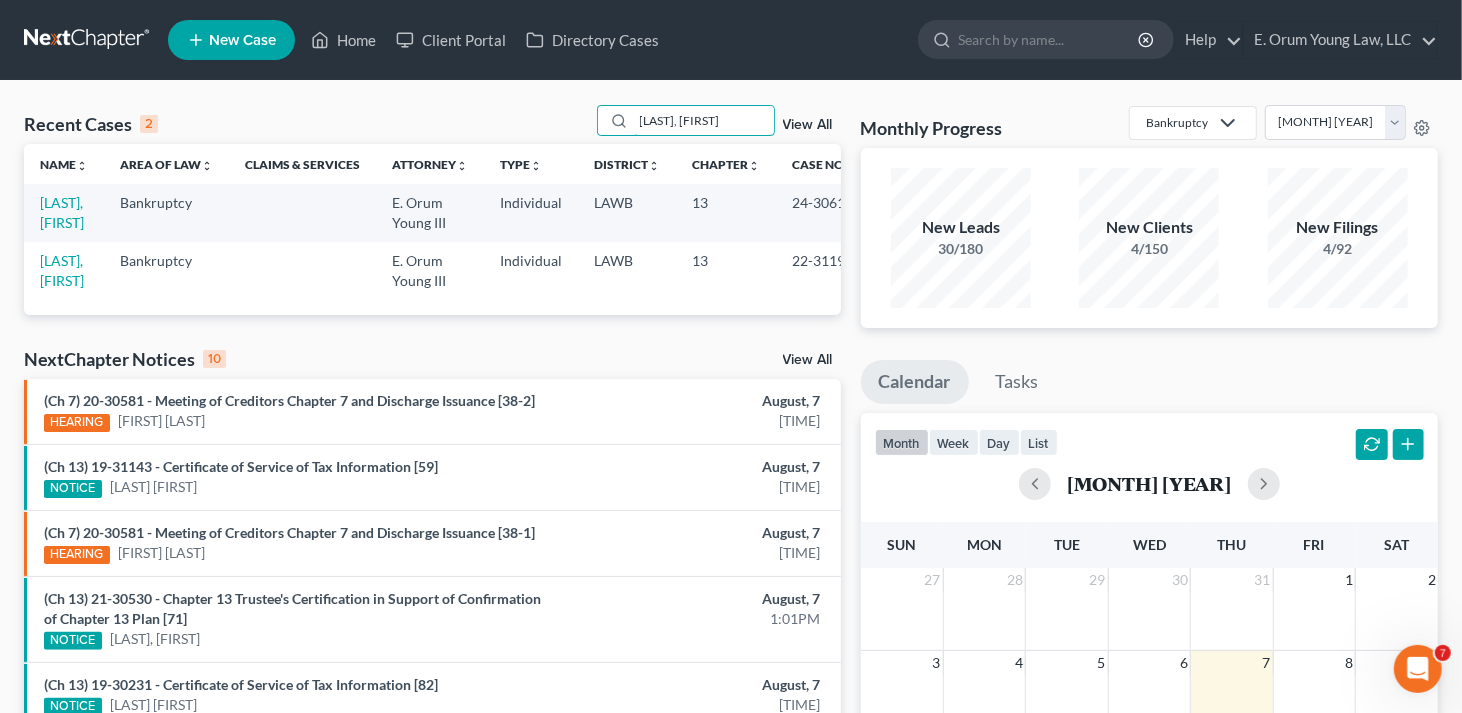 type on "[LAST], [FIRST]" 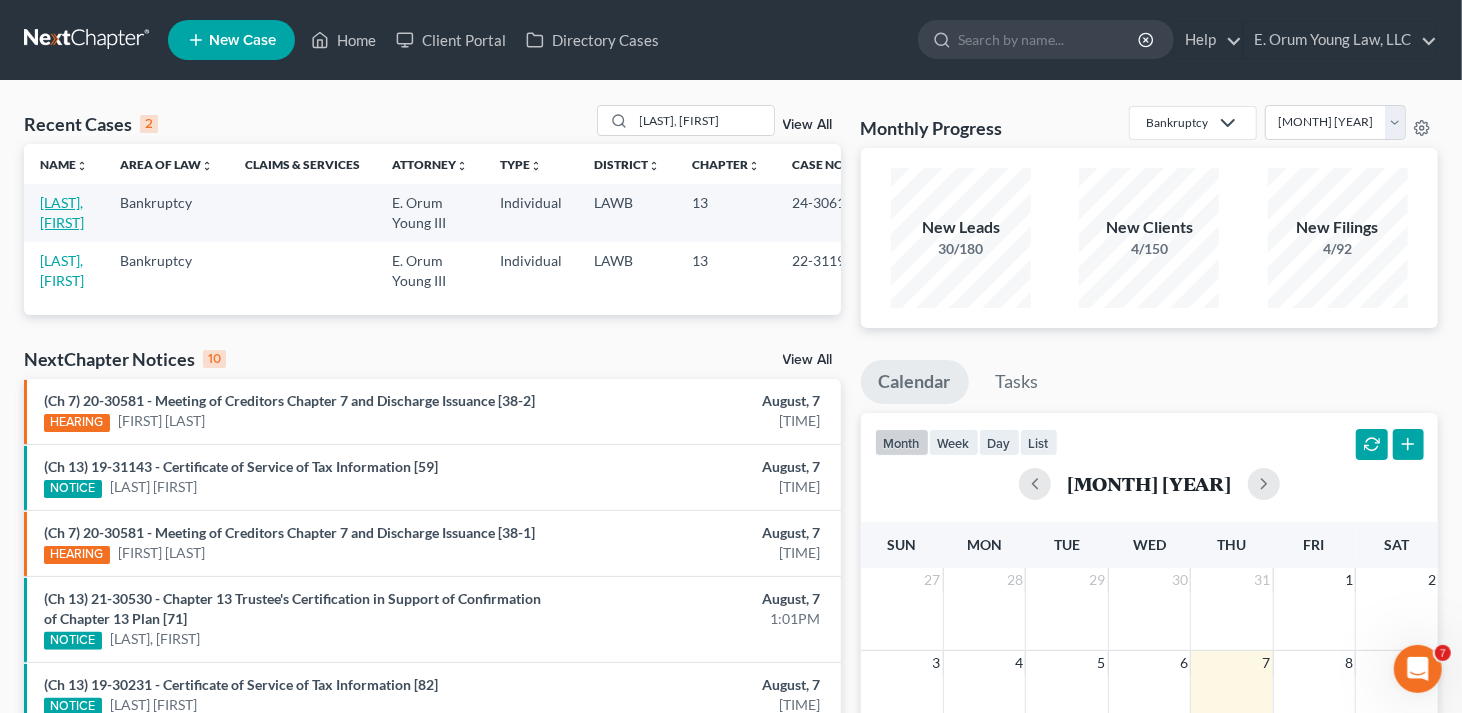 click on "[LAST], [FIRST]" at bounding box center [62, 212] 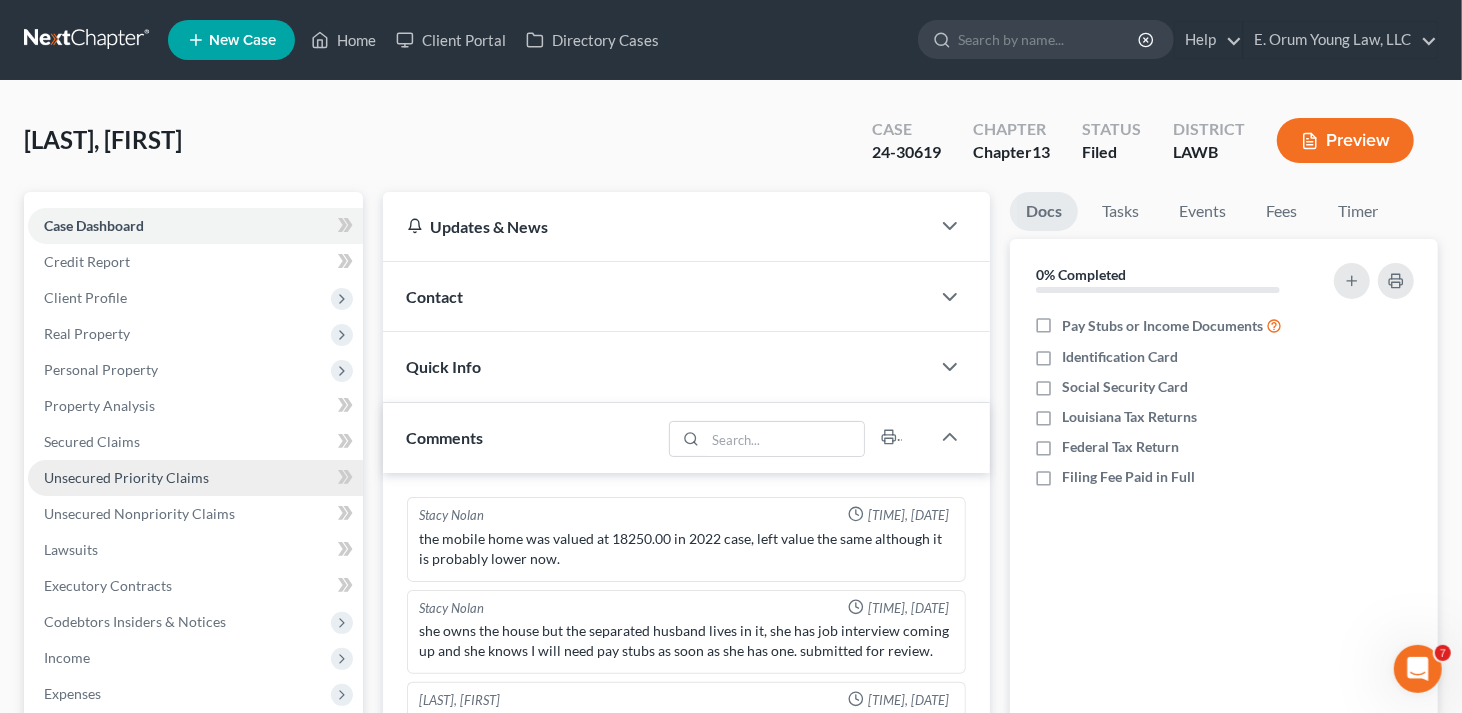 scroll, scrollTop: 300, scrollLeft: 0, axis: vertical 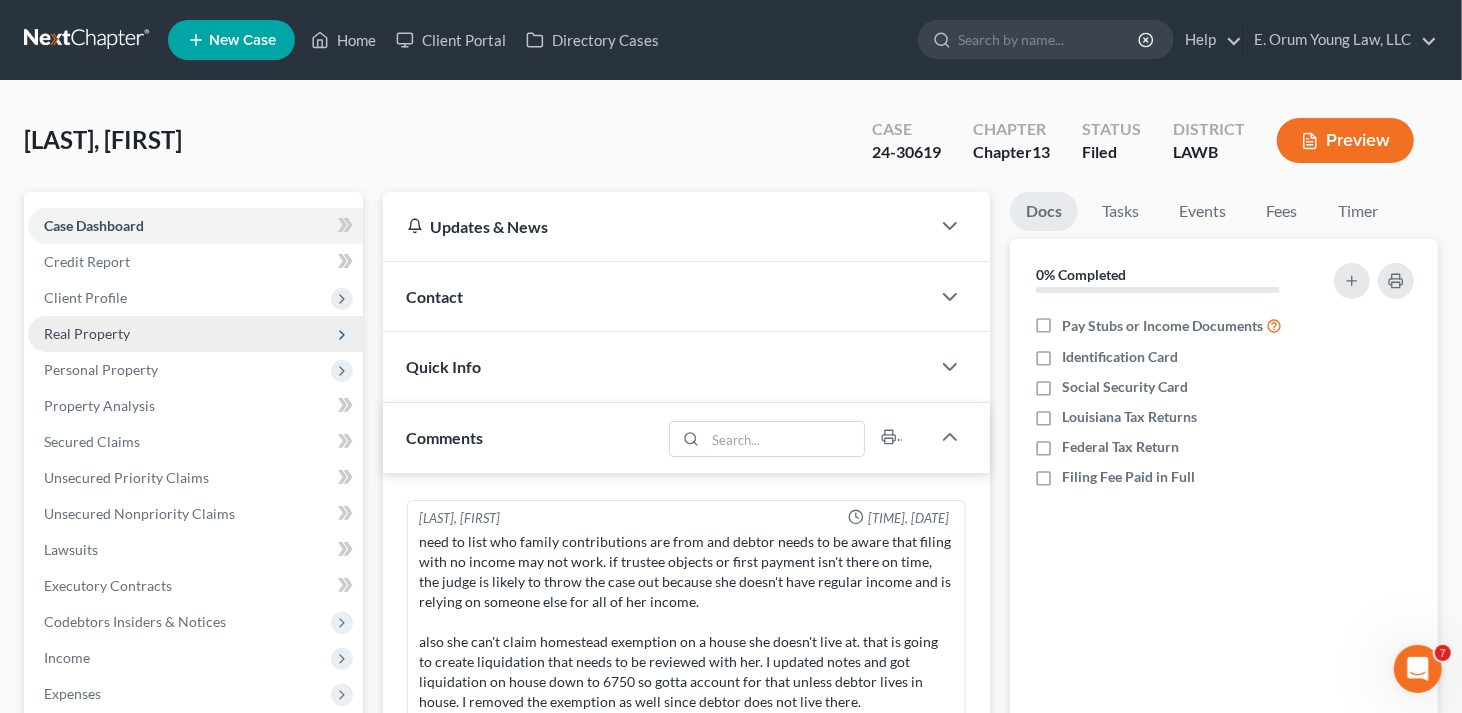 click on "Real Property" at bounding box center [87, 333] 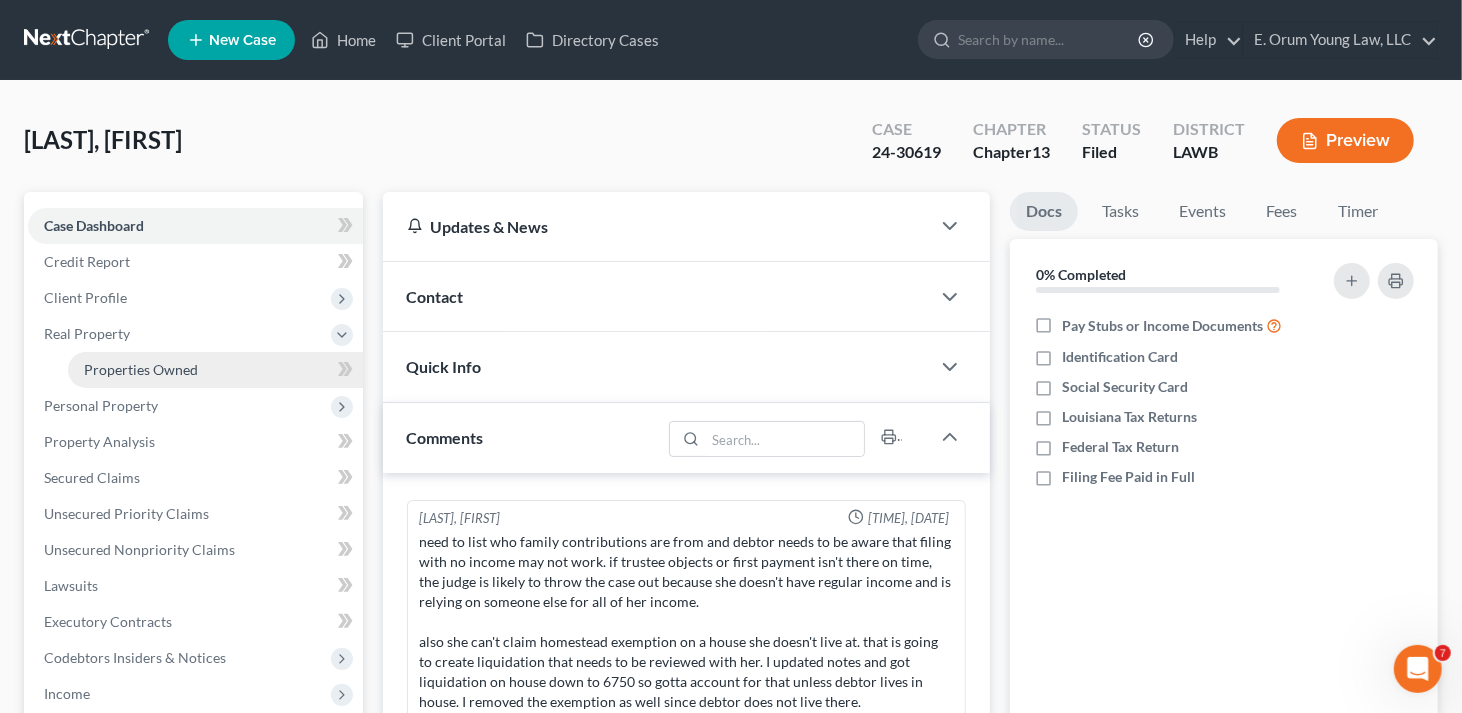 click on "Properties Owned" at bounding box center (141, 369) 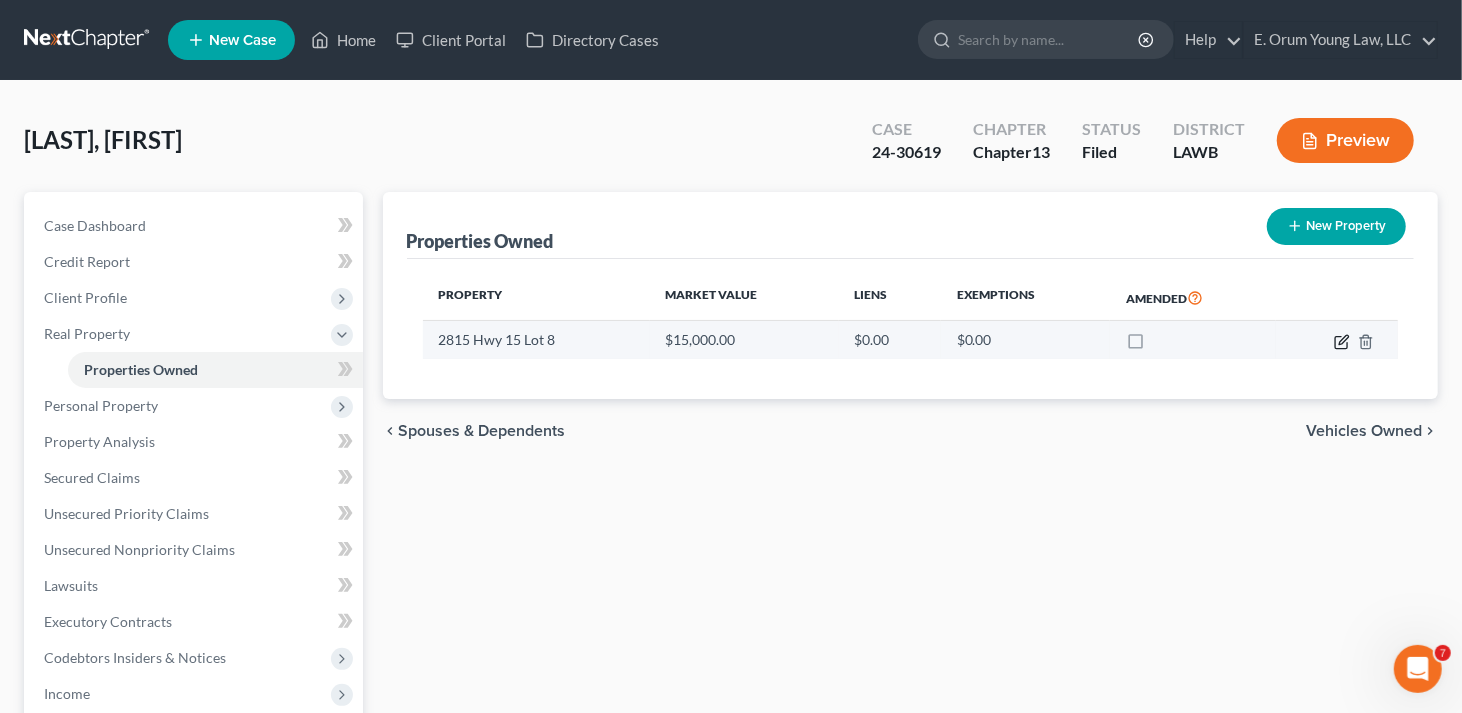 click 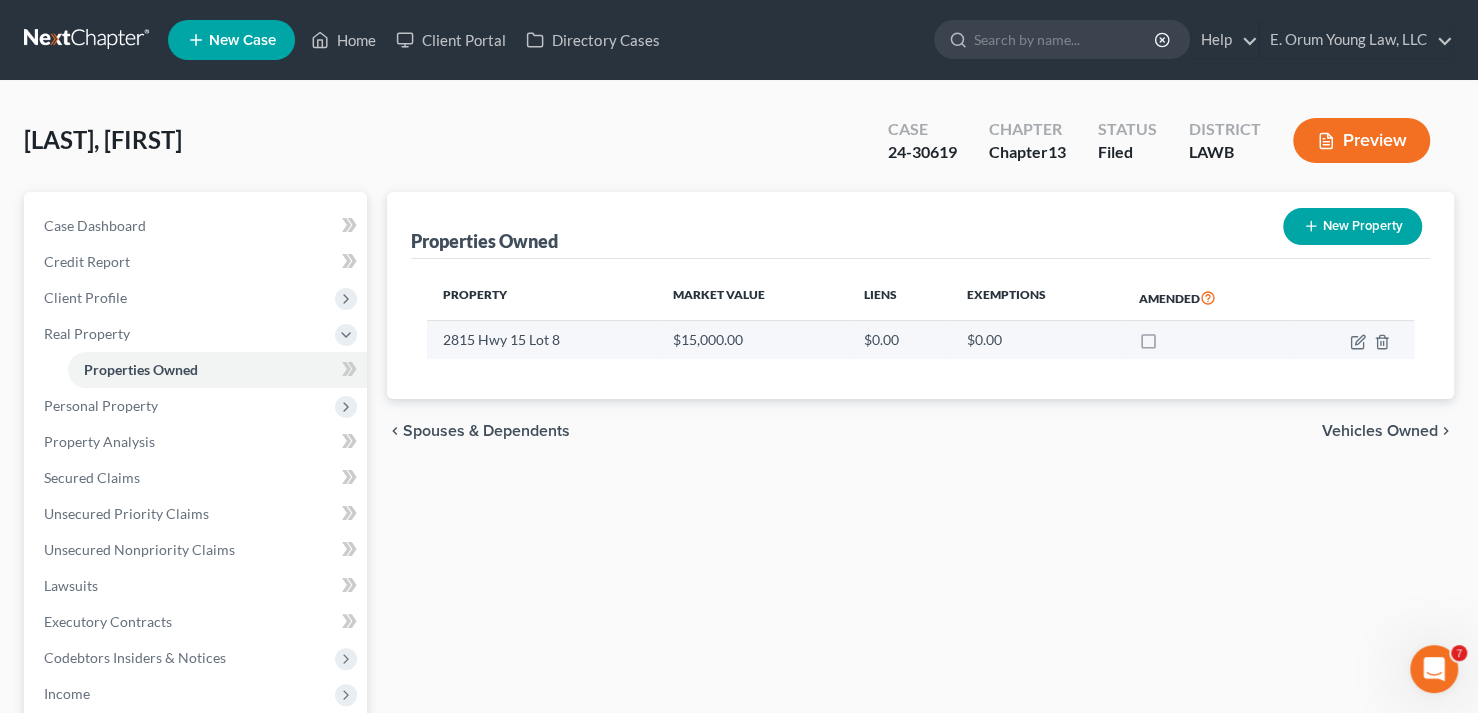 select on "19" 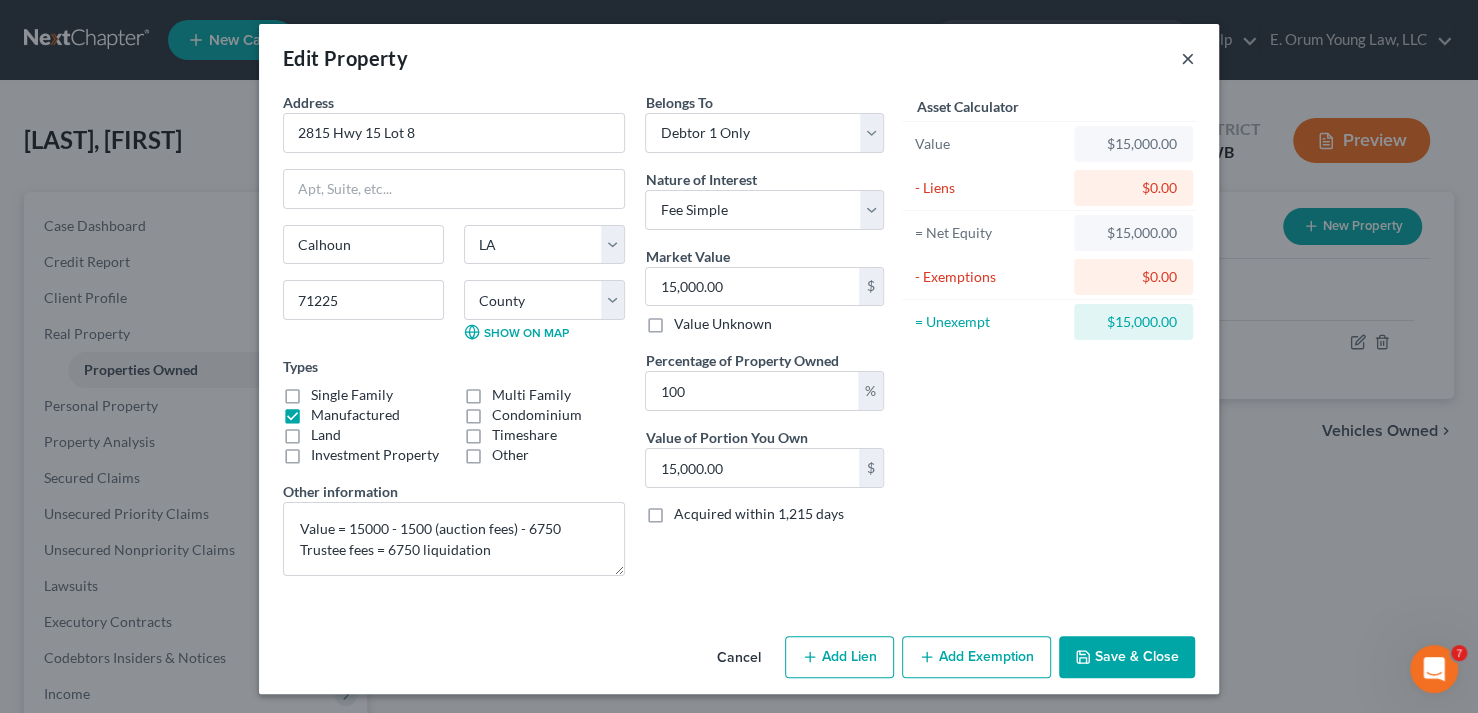 click on "×" at bounding box center (1188, 58) 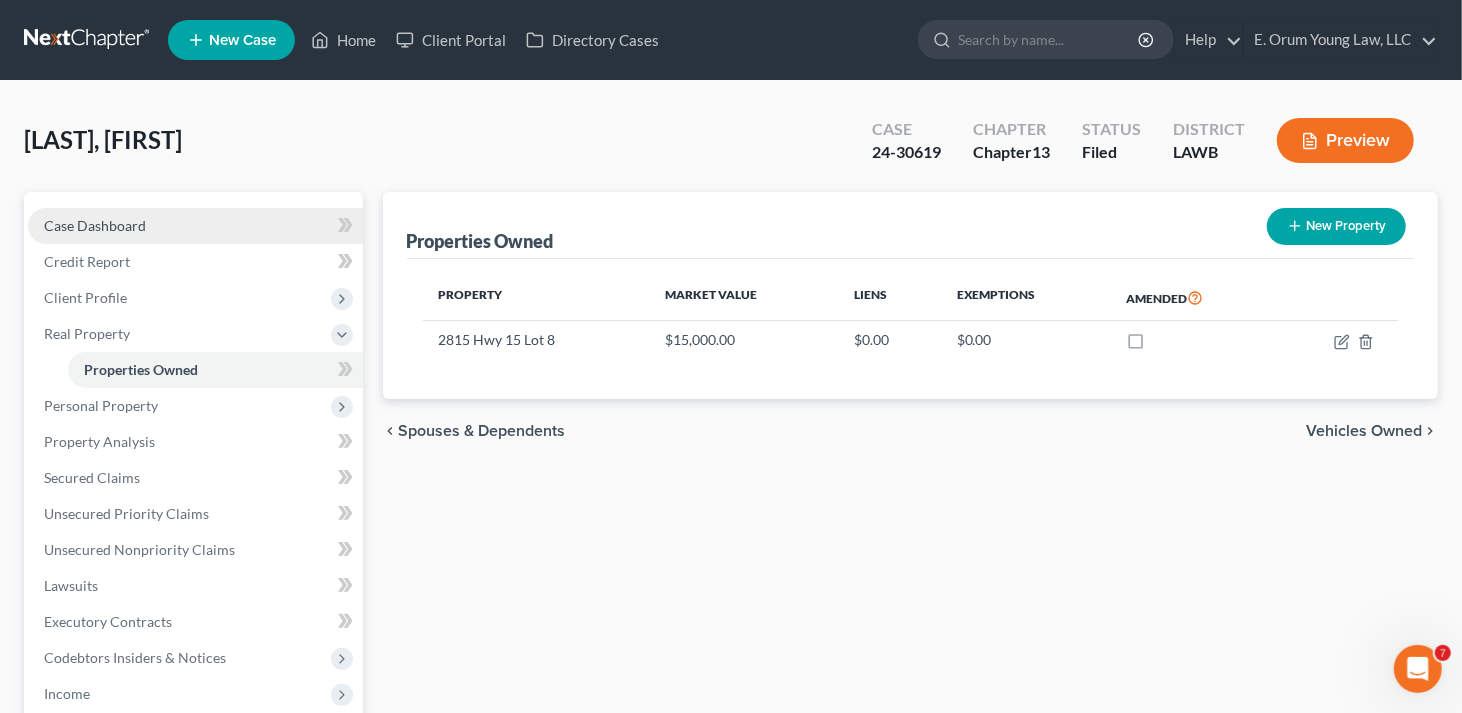 click on "Case Dashboard" at bounding box center (95, 225) 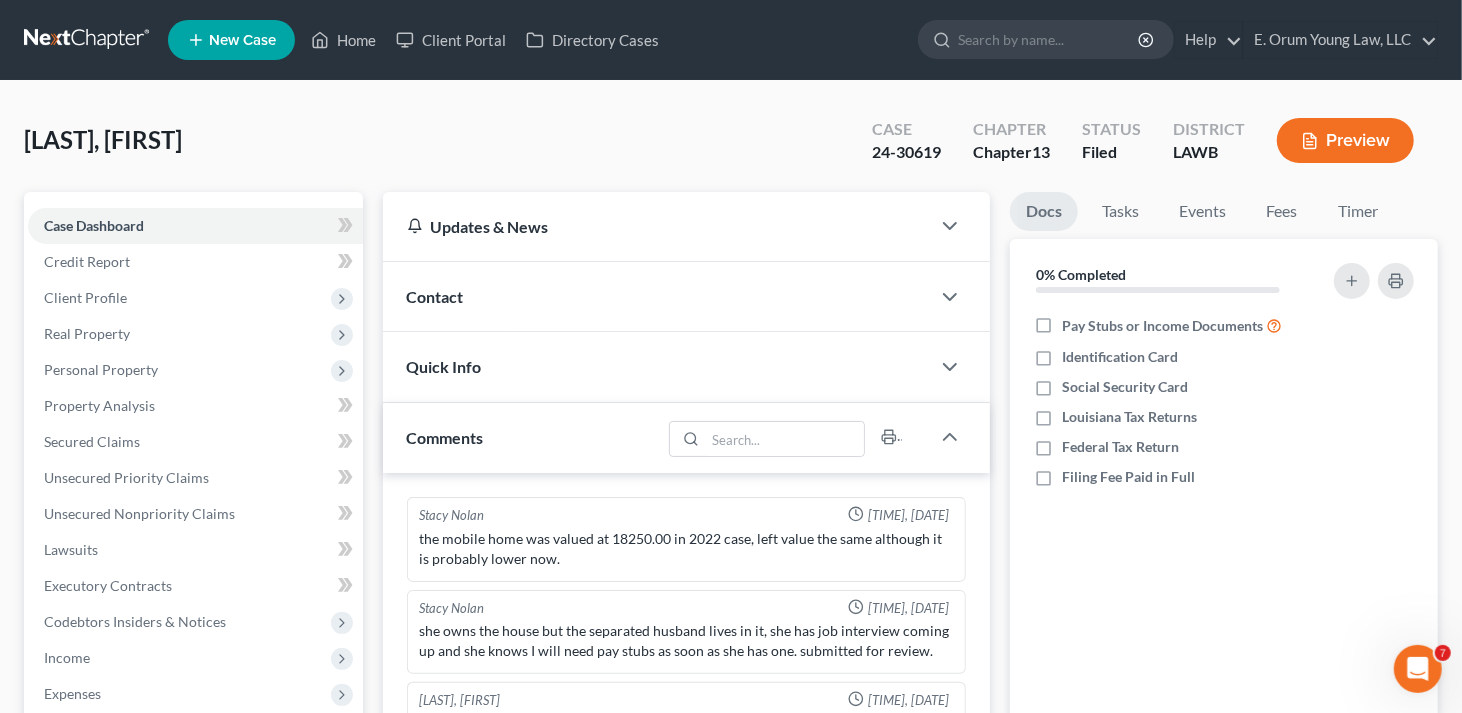 scroll, scrollTop: 200, scrollLeft: 0, axis: vertical 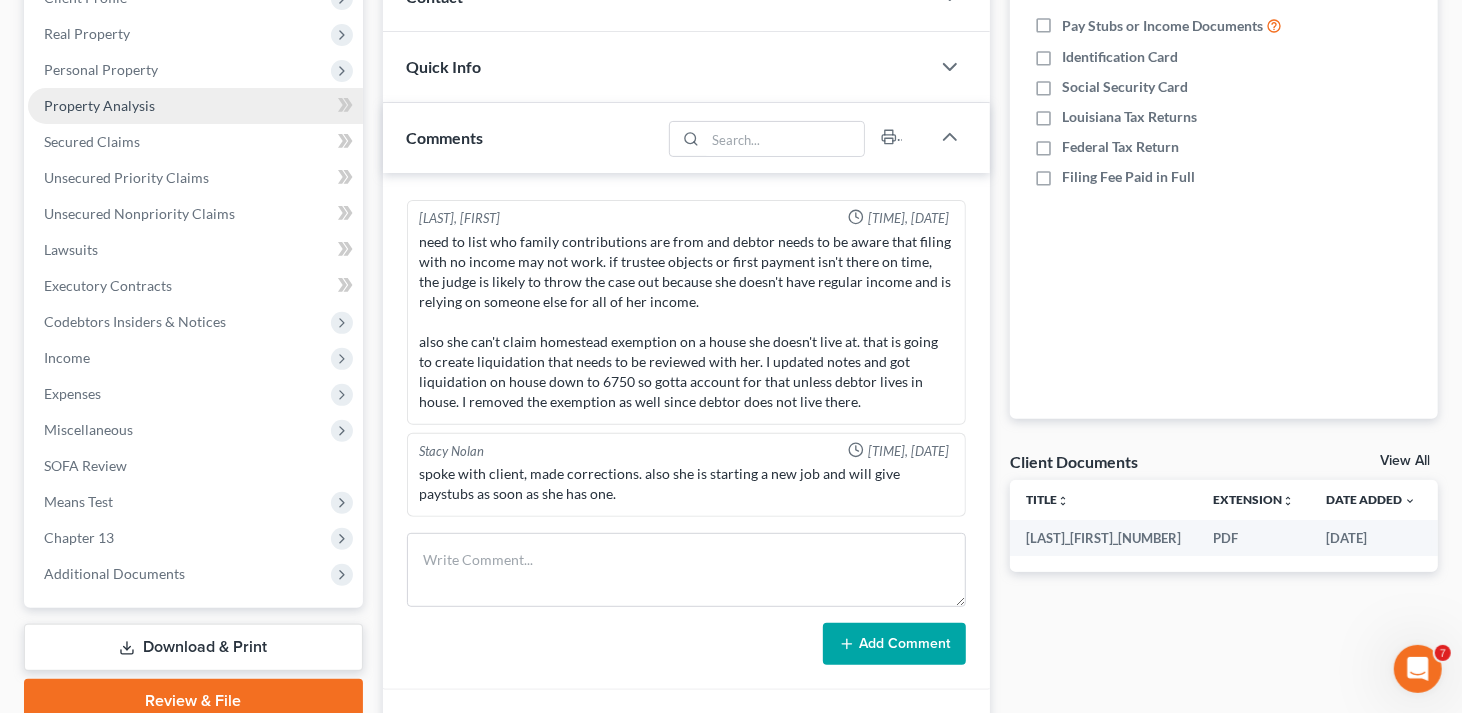click on "Property Analysis" at bounding box center (99, 105) 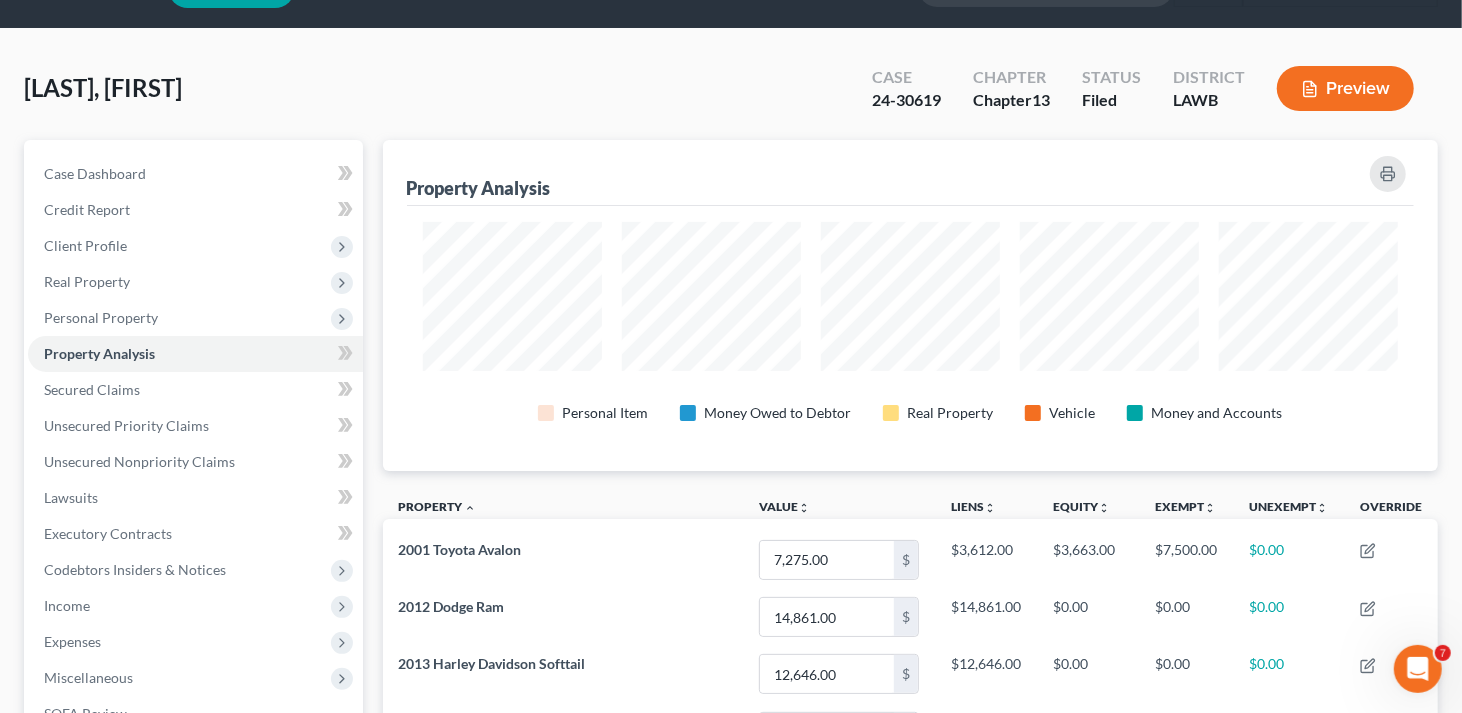 scroll, scrollTop: 0, scrollLeft: 0, axis: both 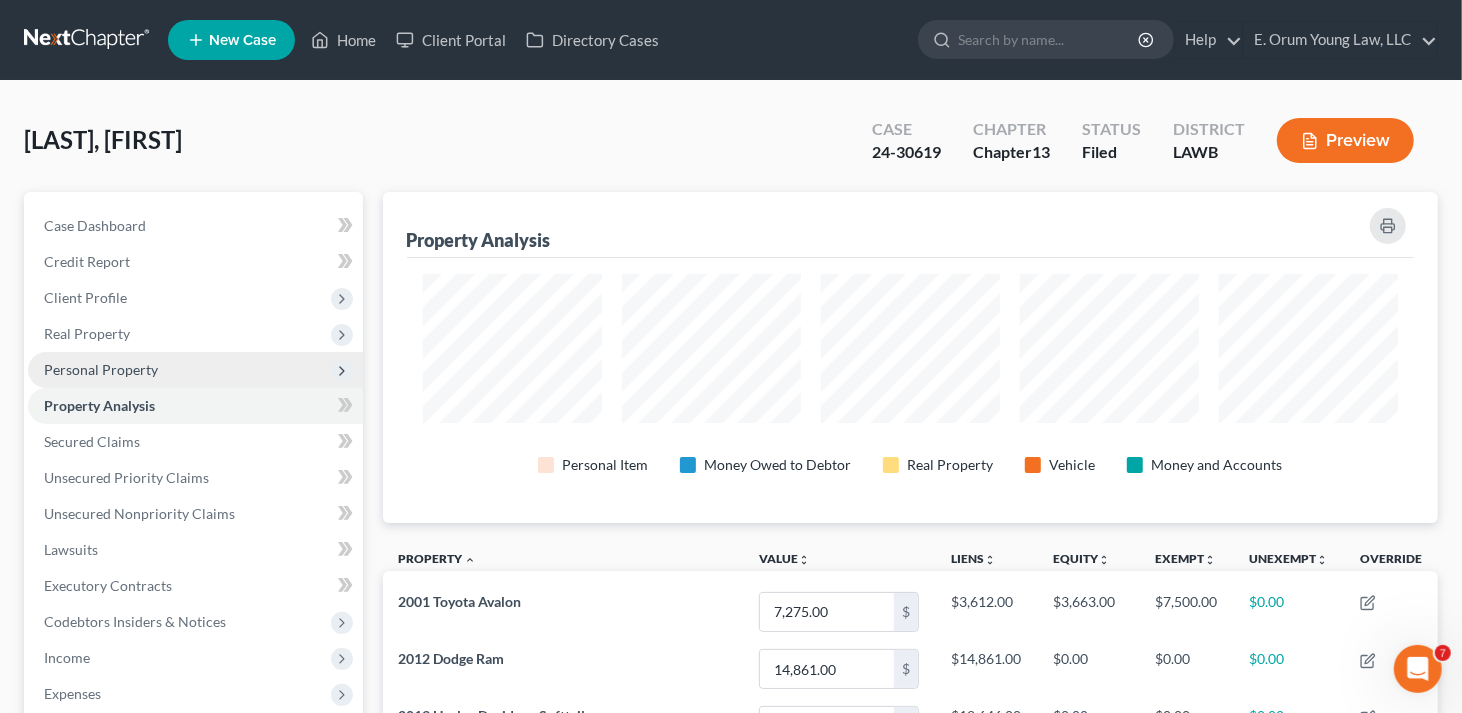 click on "Personal Property" at bounding box center (101, 369) 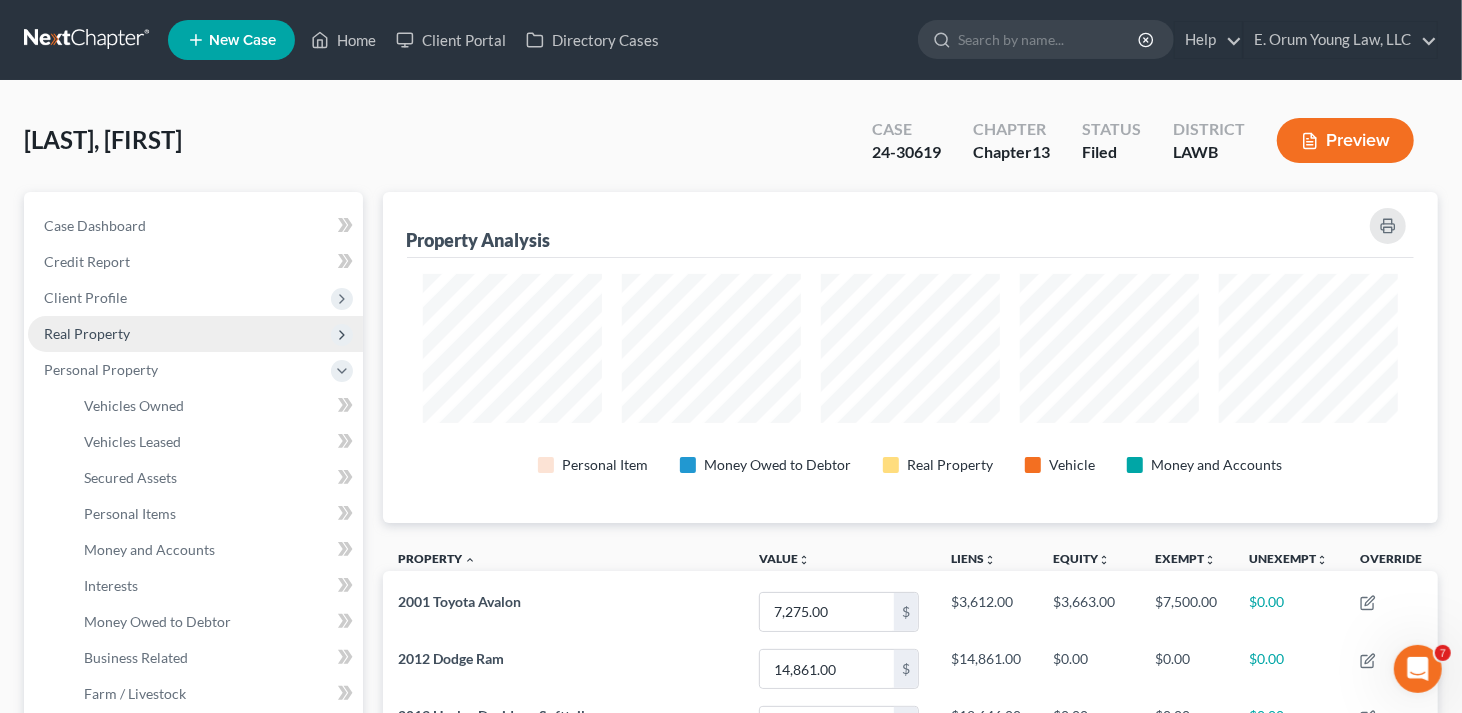 click on "Real Property" at bounding box center [87, 333] 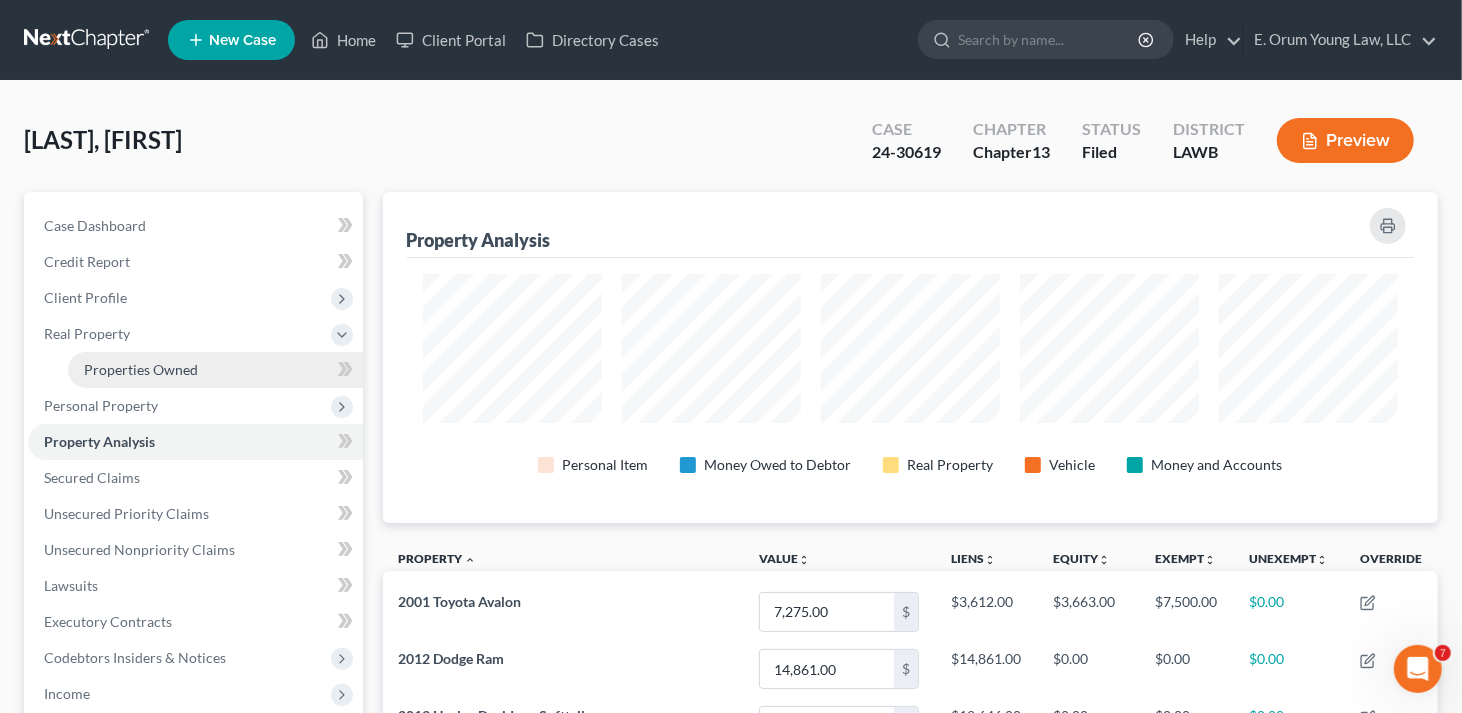 click on "Properties Owned" at bounding box center [141, 369] 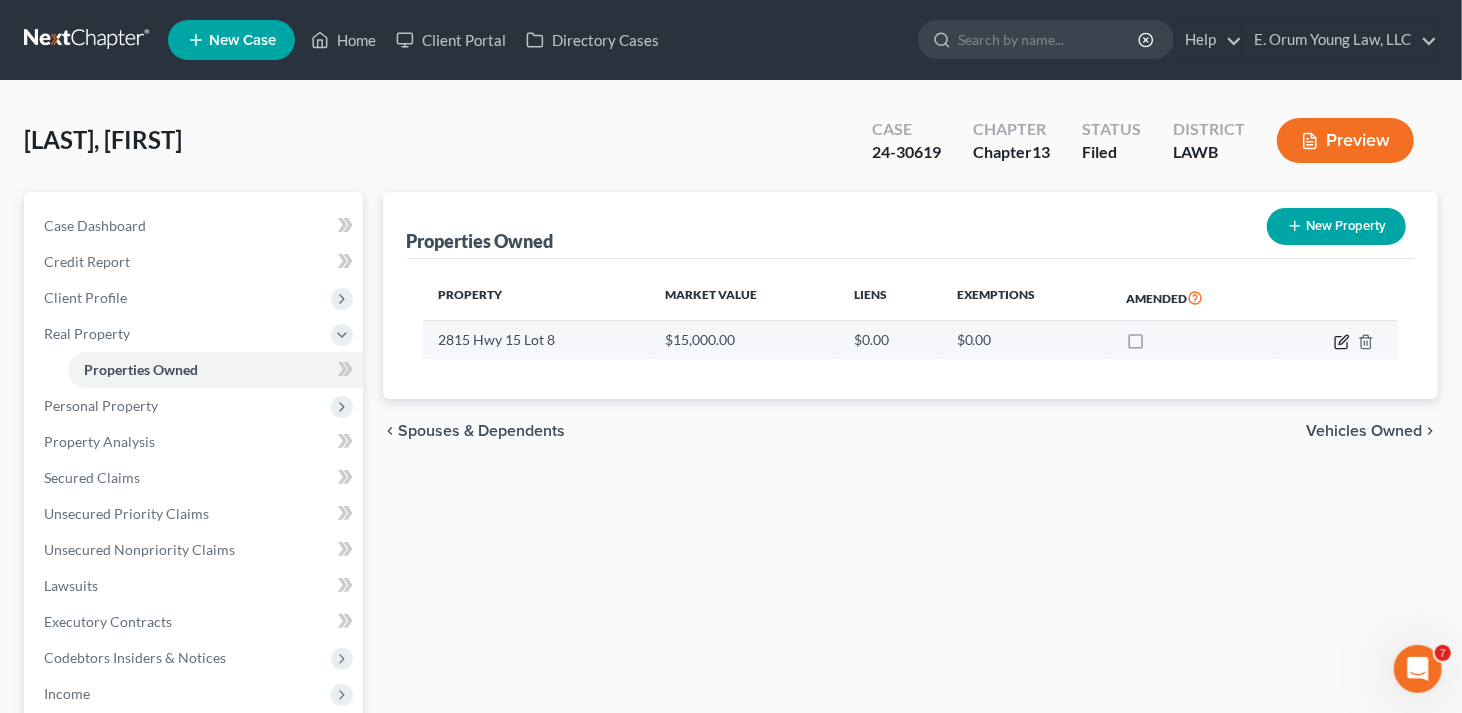 click 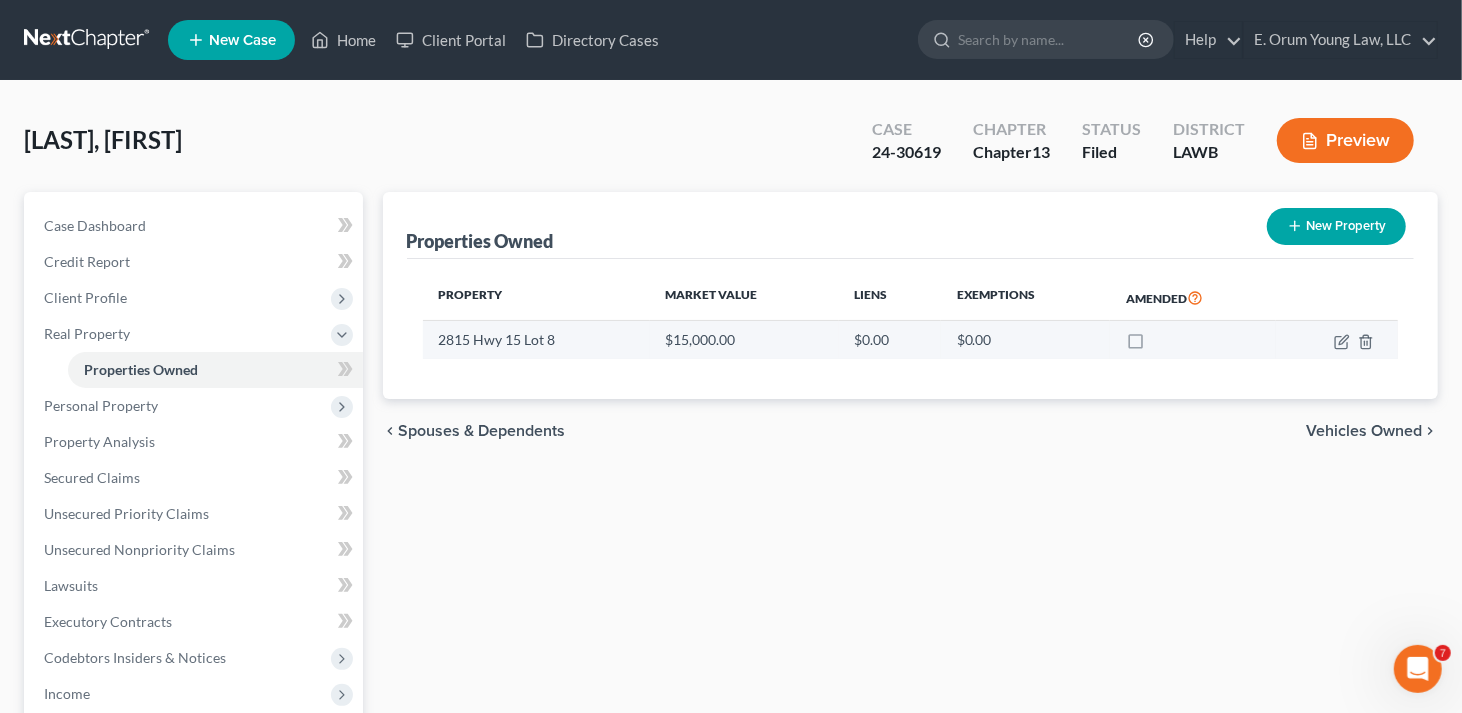 select on "19" 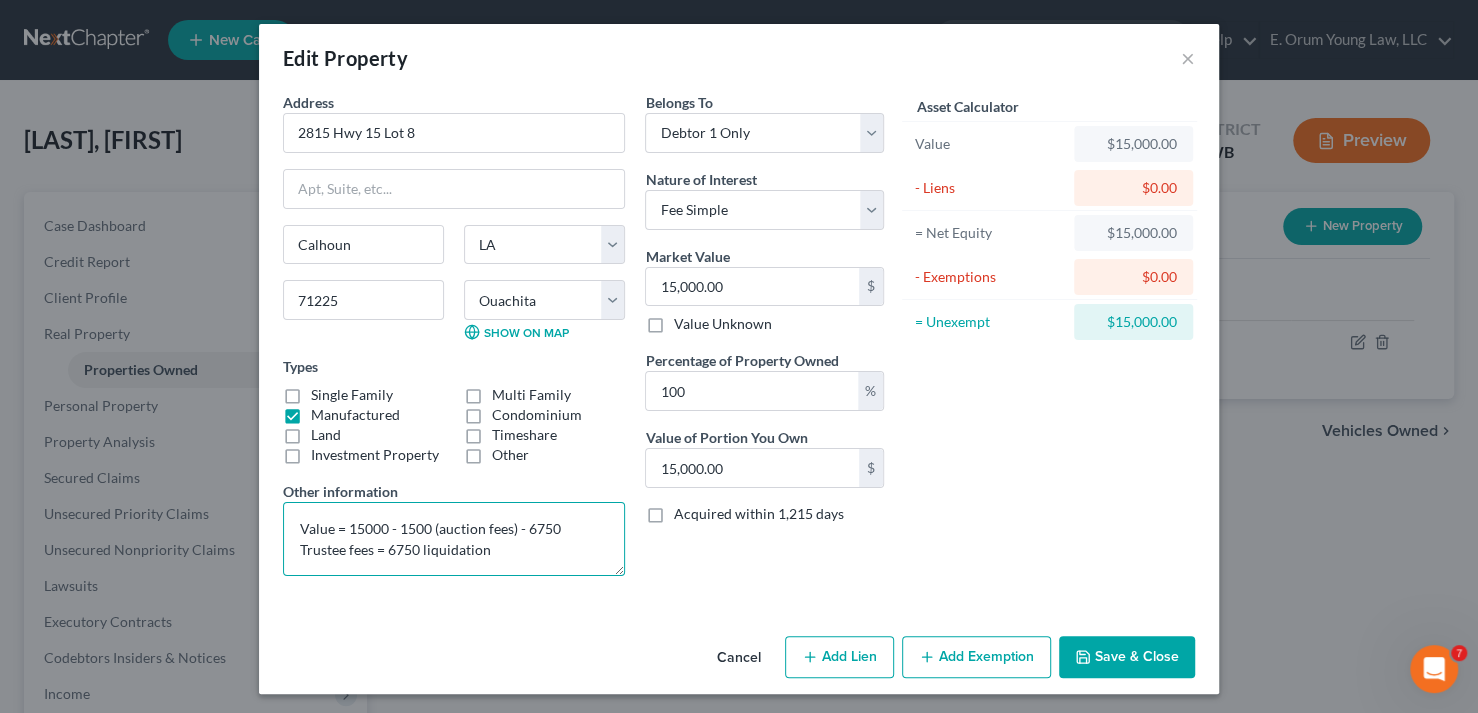click on "Value = 15000 - 1500 (auction fees) - 6750 Trustee fees = 6750 liquidation" at bounding box center (454, 539) 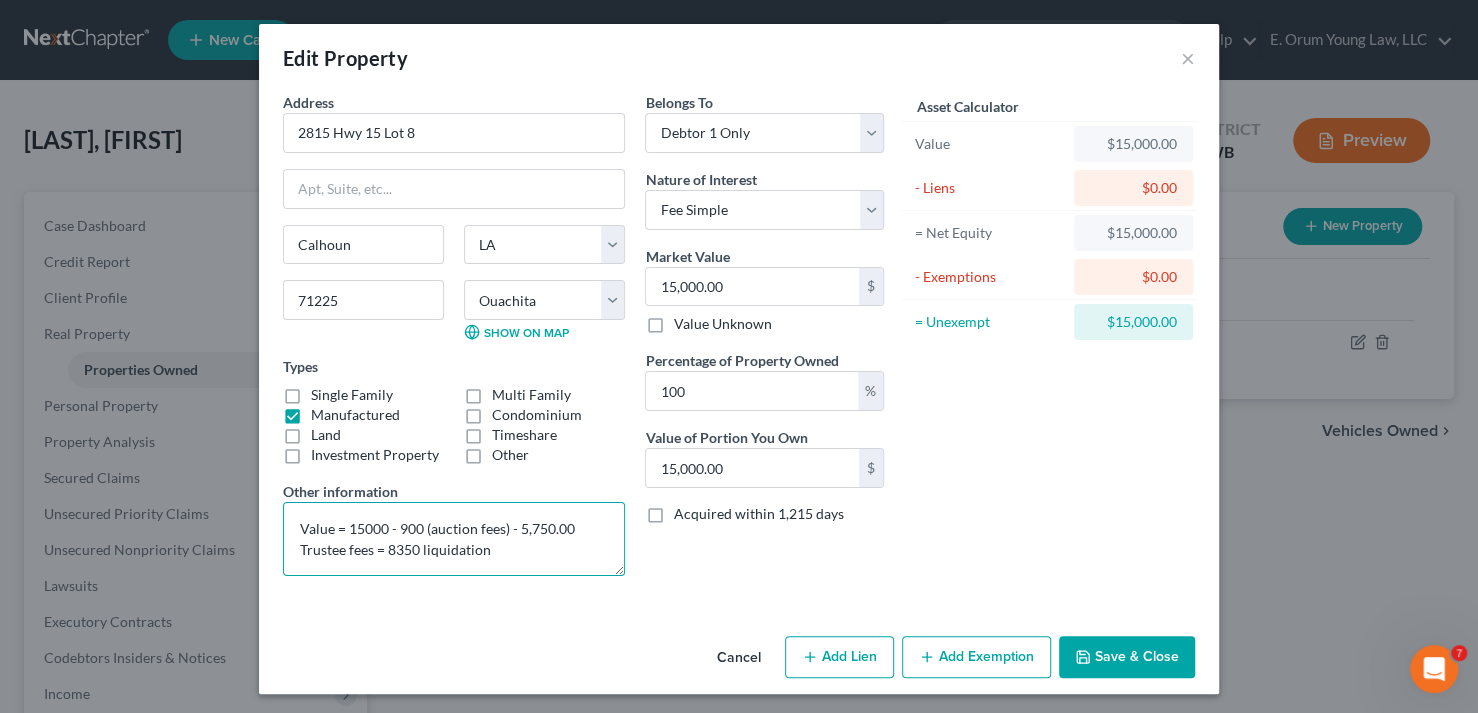 click on "Value = 15000 - 900 (auction fees) - 5,750.00 Trustee fees = 8350 liquidation" at bounding box center [454, 539] 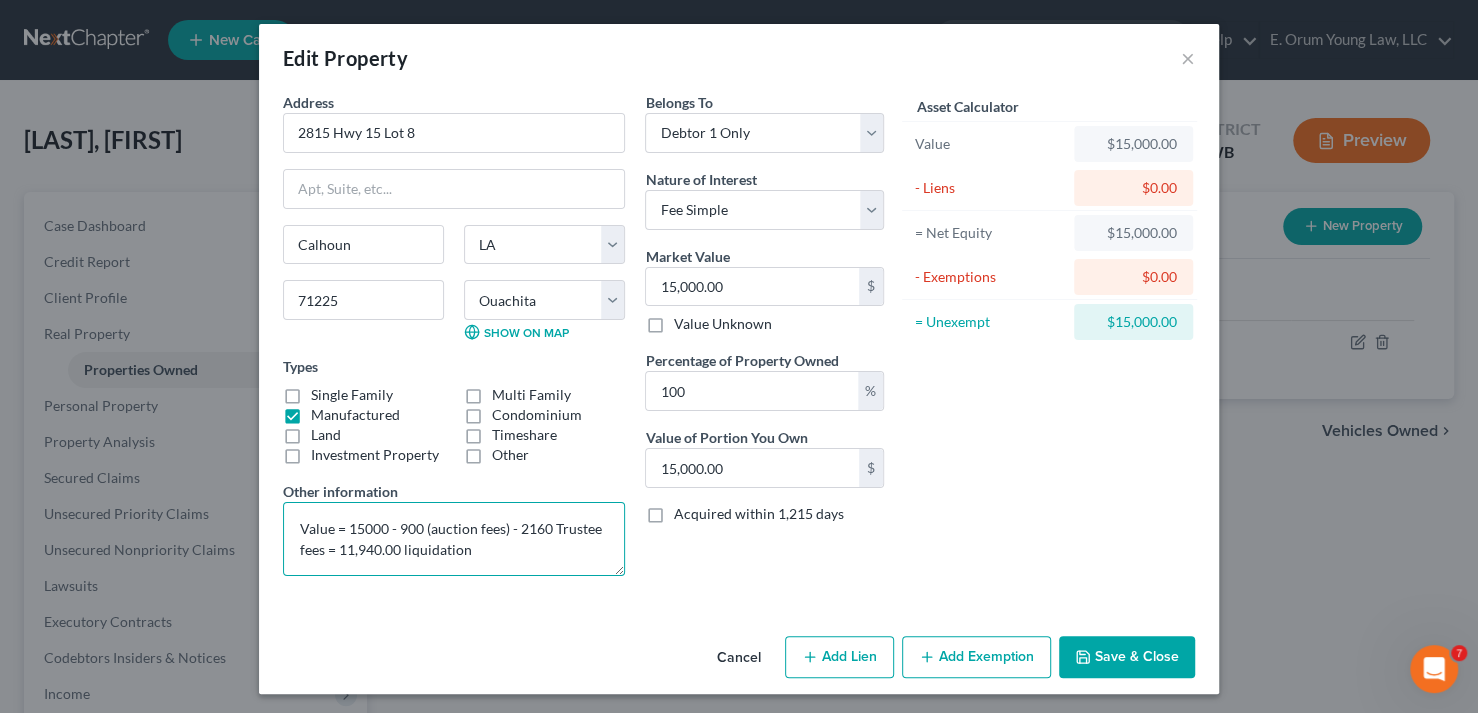 type on "Value = 15000 - 900 (auction fees) - 2160 Trustee fees = 11,940.00 liquidation" 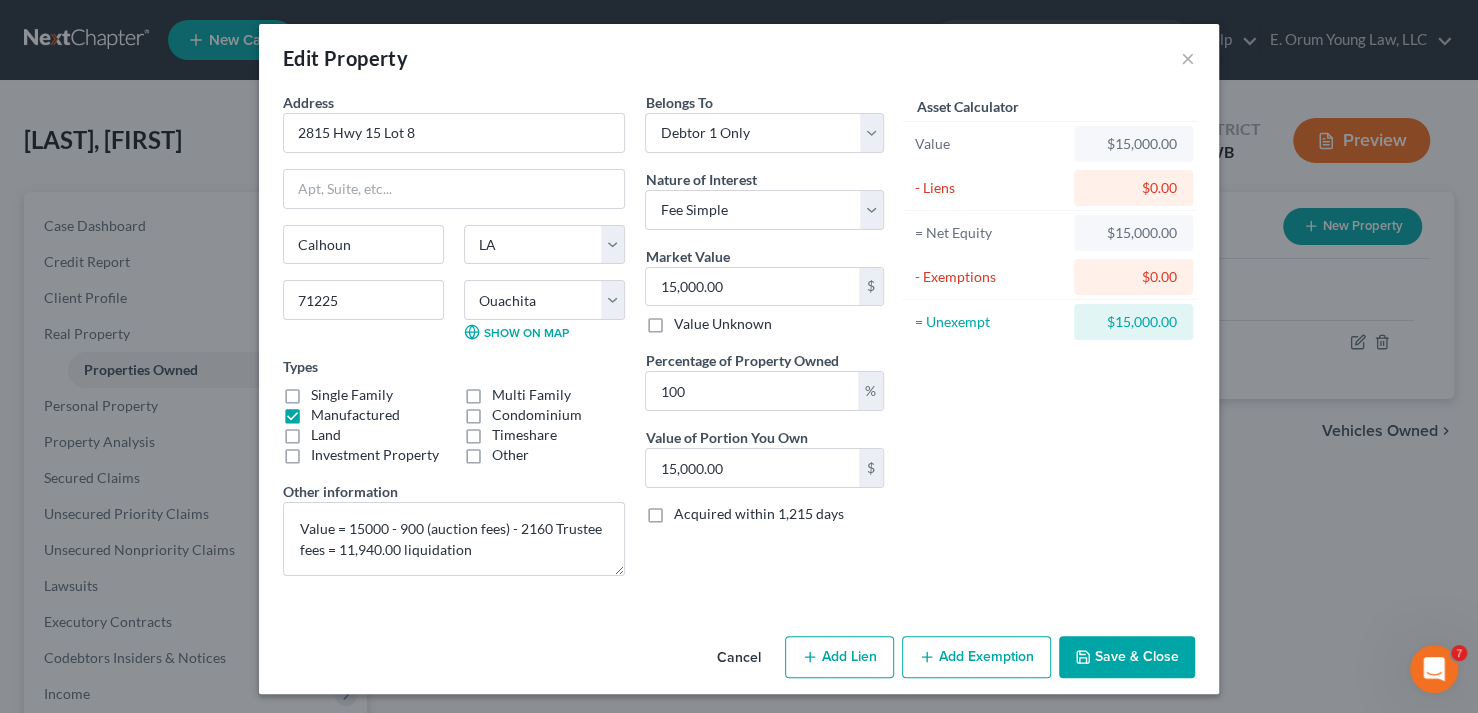 click on "Save & Close" at bounding box center [1127, 657] 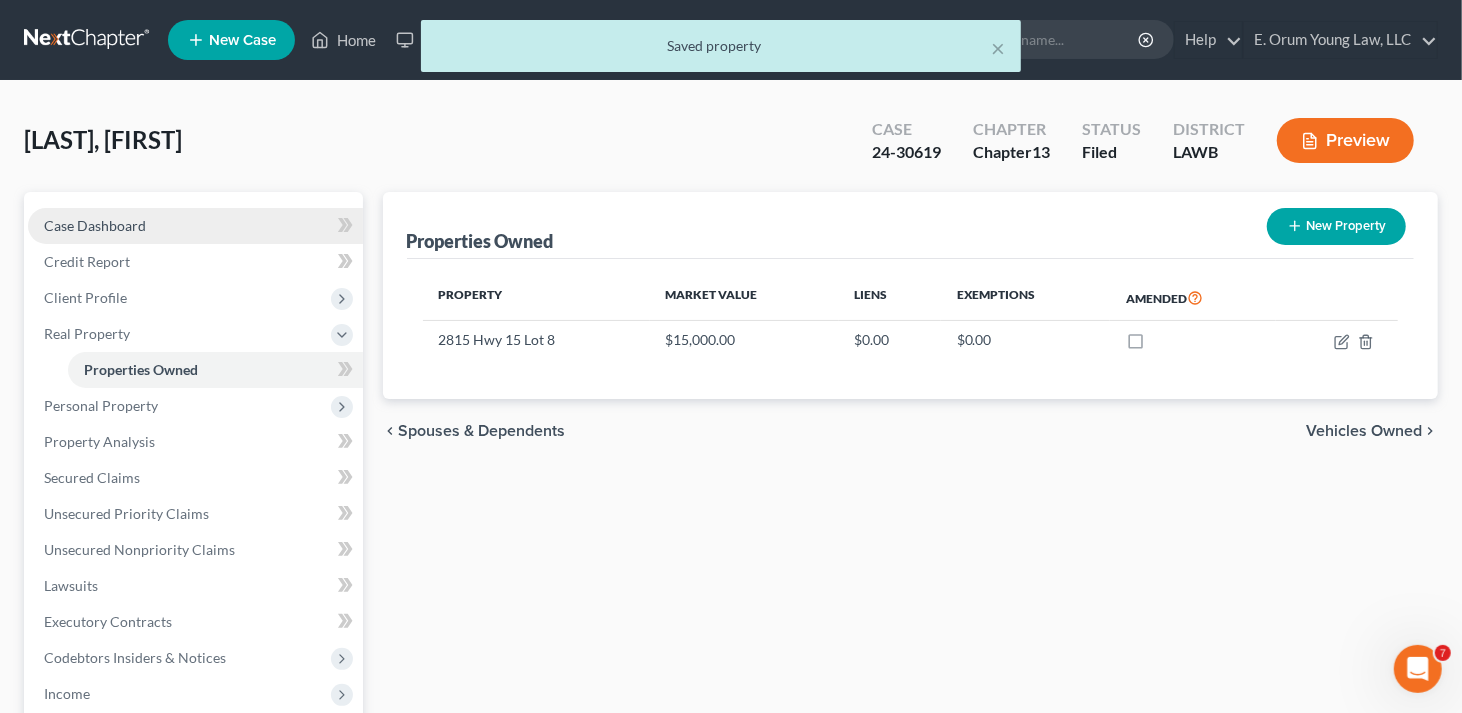 click on "Case Dashboard" at bounding box center [195, 226] 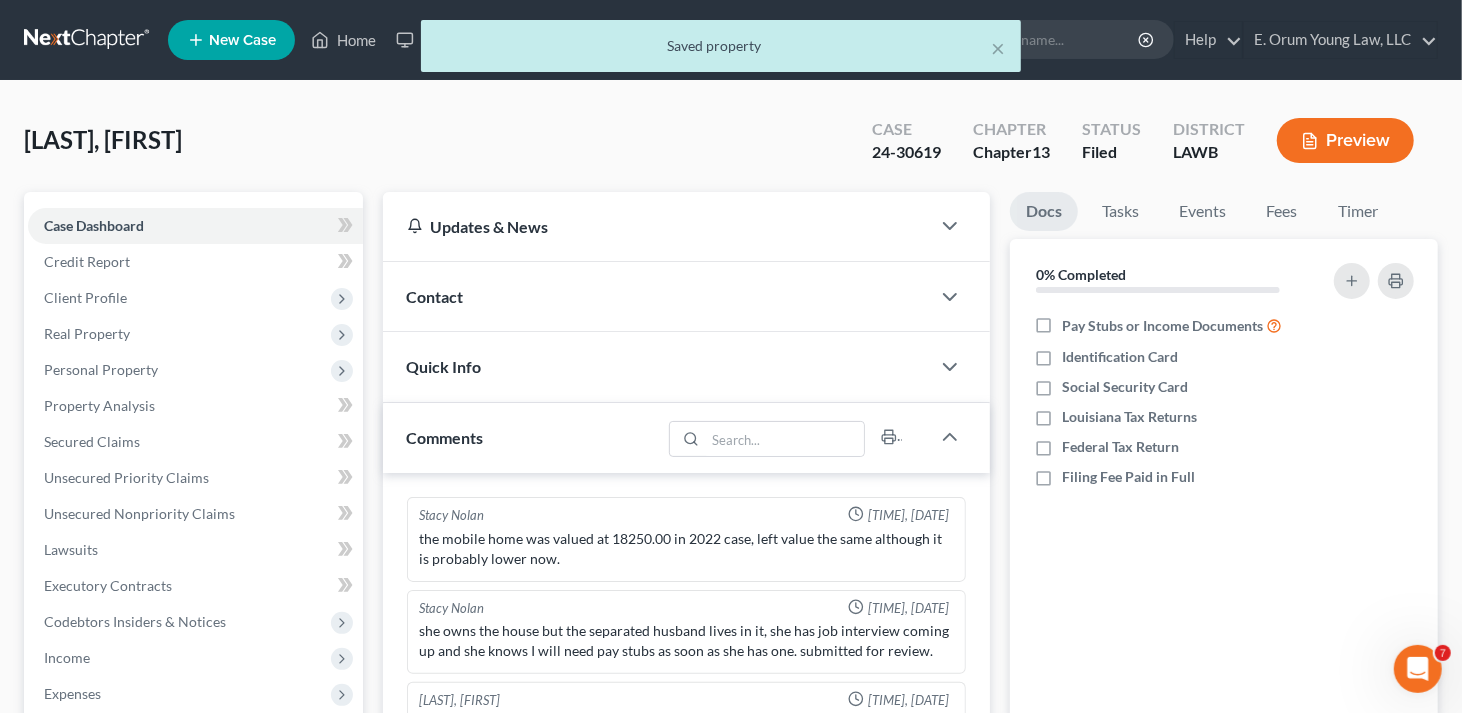 scroll, scrollTop: 200, scrollLeft: 0, axis: vertical 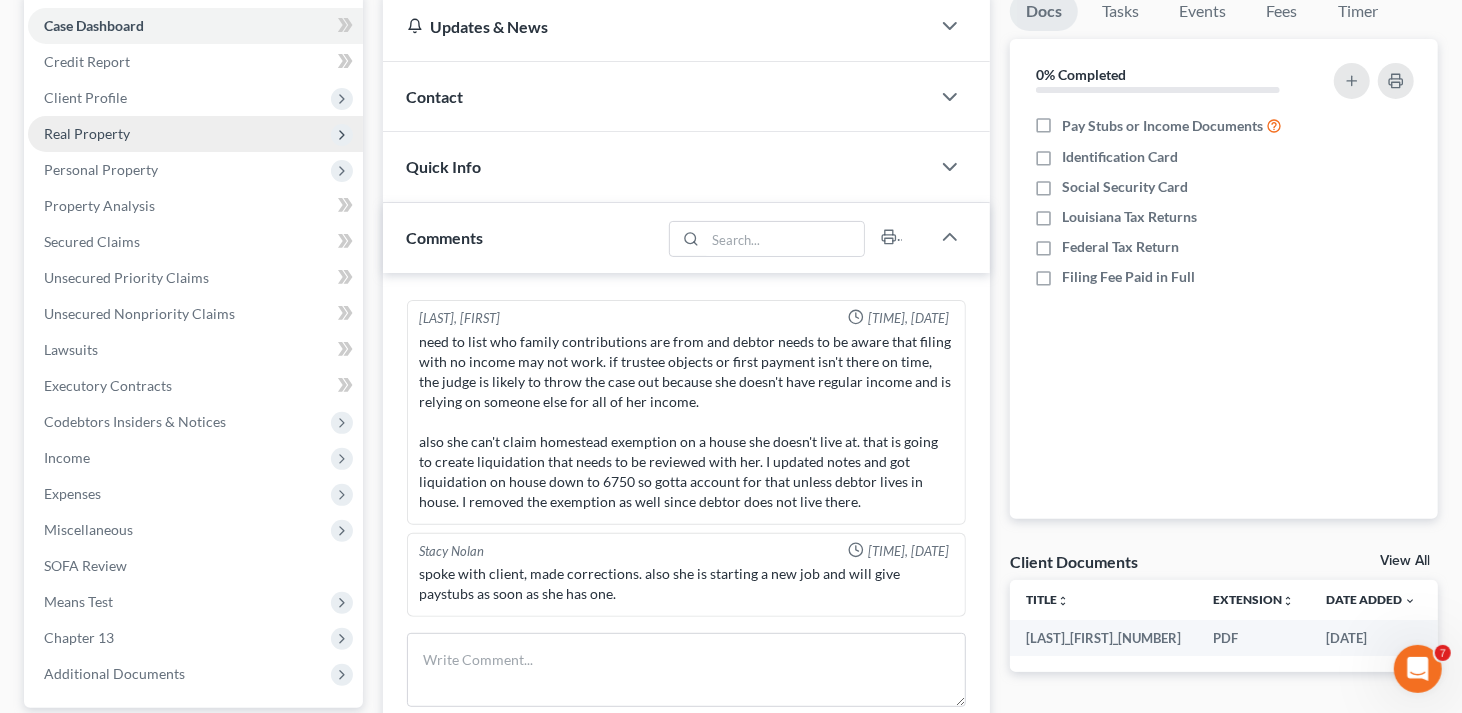 click on "Real Property" at bounding box center [87, 133] 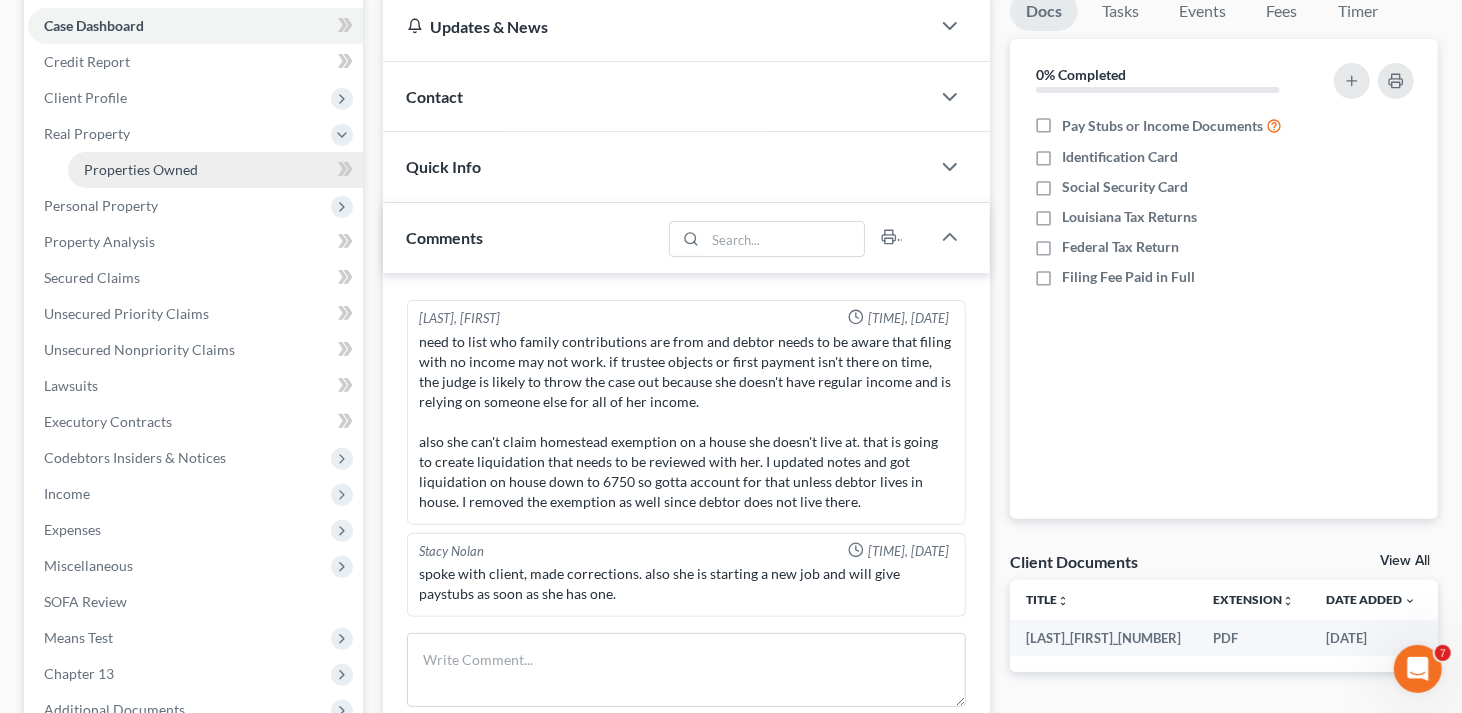 click on "Properties Owned" at bounding box center [141, 169] 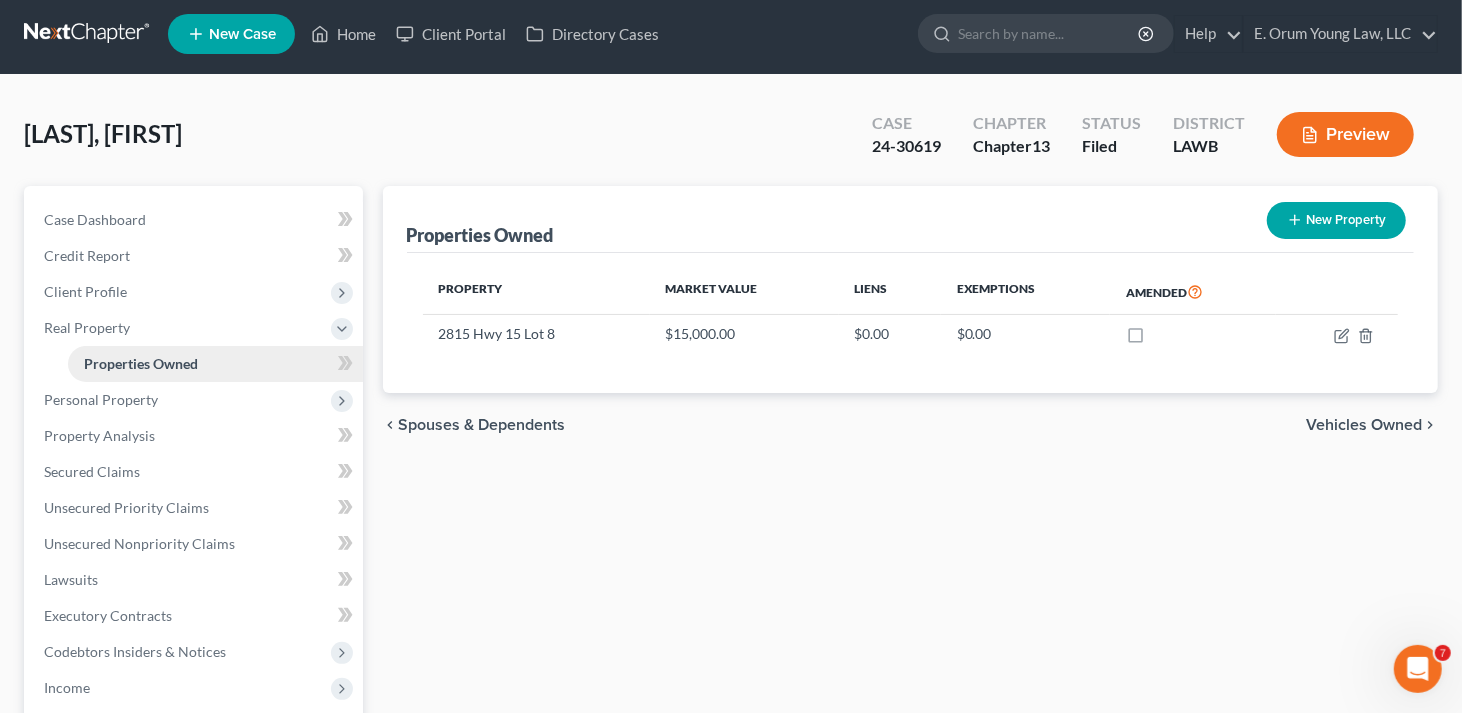 scroll, scrollTop: 0, scrollLeft: 0, axis: both 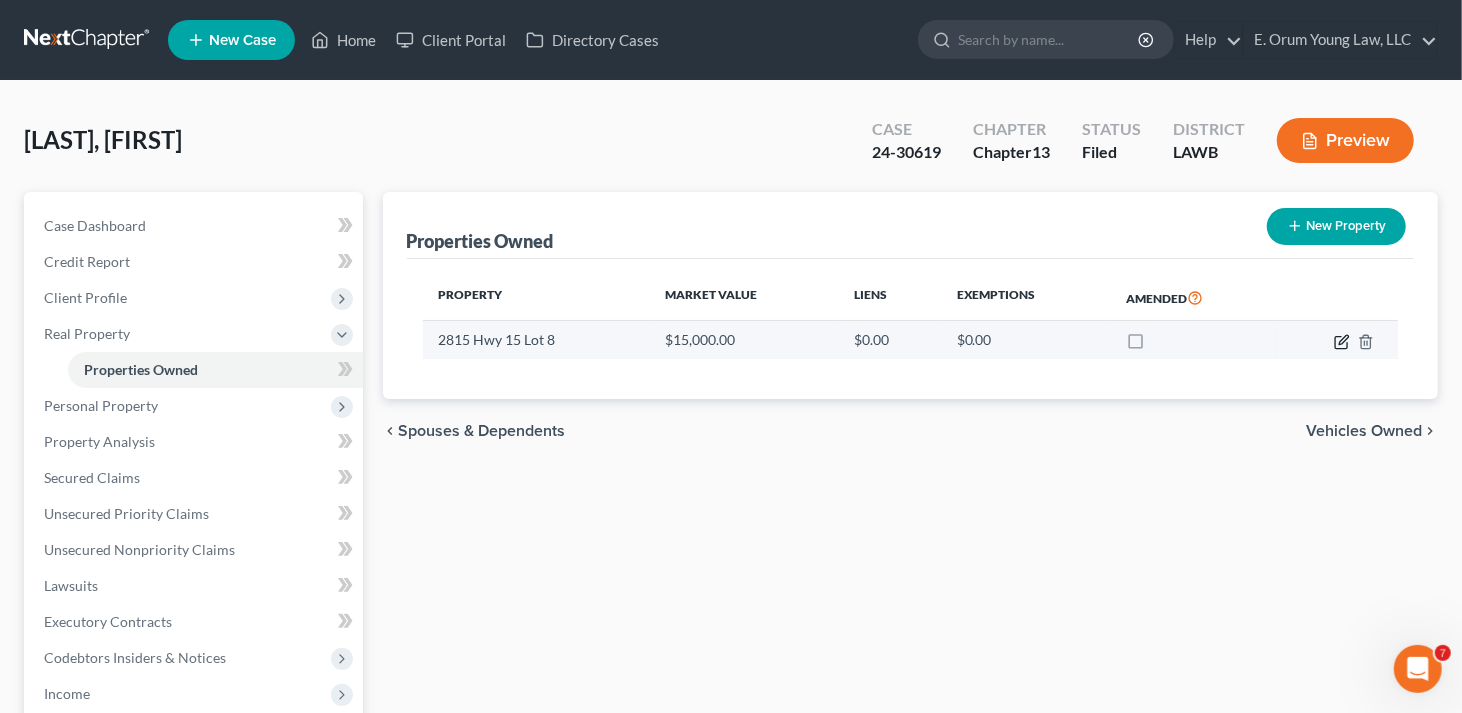 click 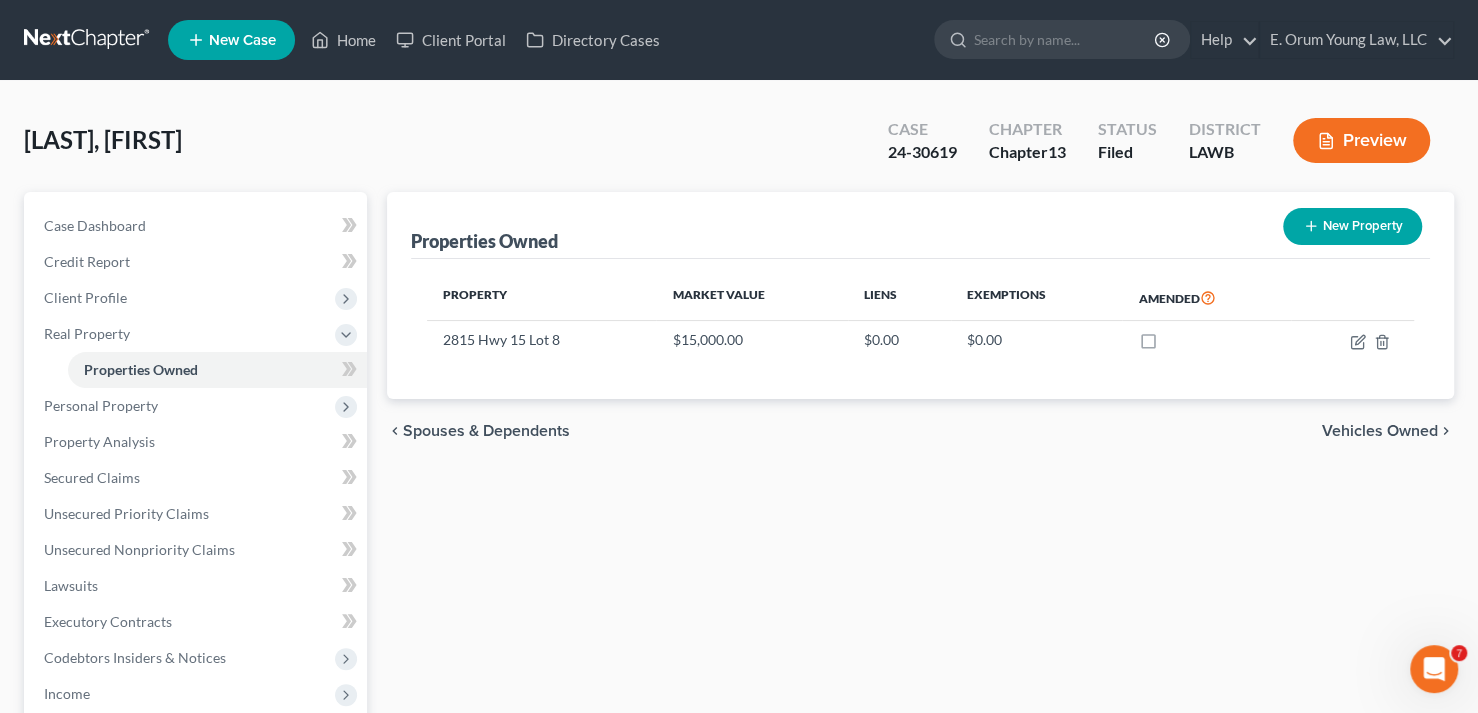 select on "19" 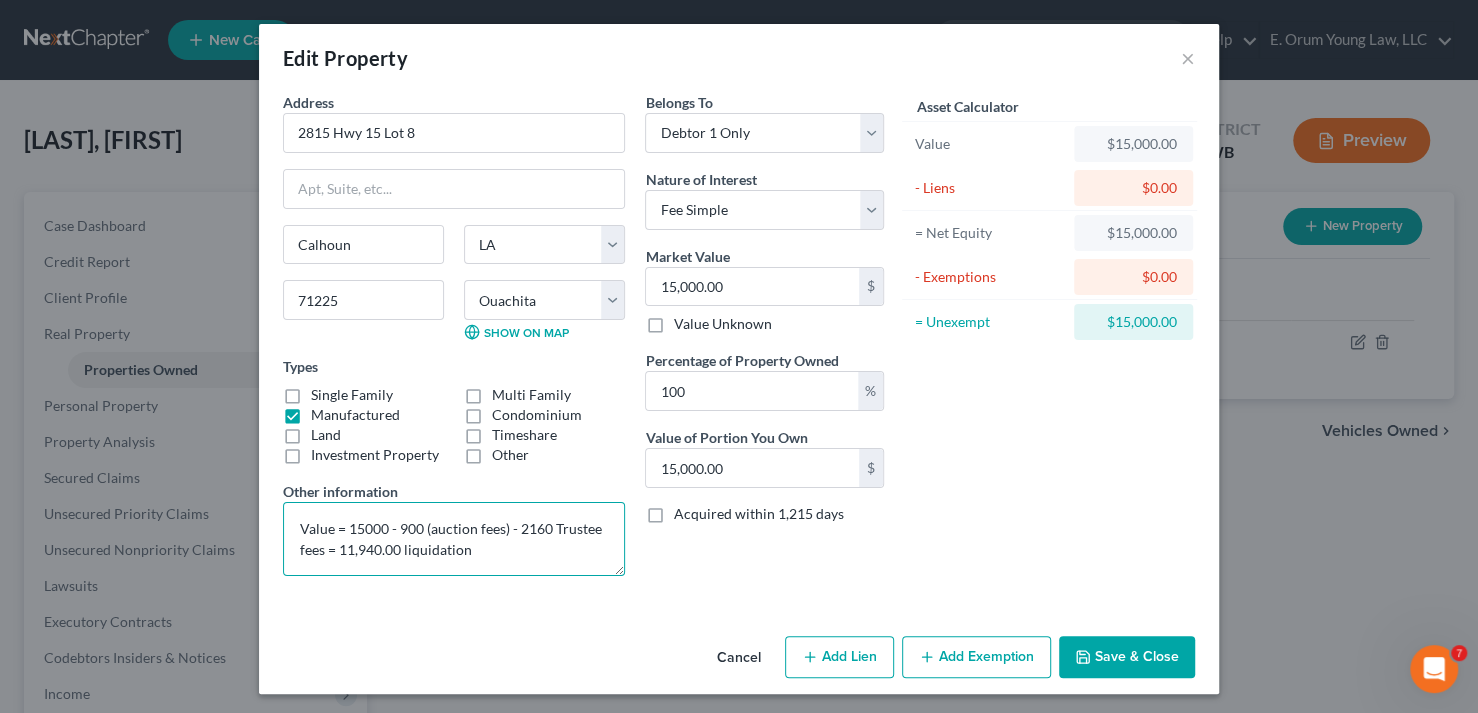 drag, startPoint x: 291, startPoint y: 534, endPoint x: 643, endPoint y: 559, distance: 352.88666 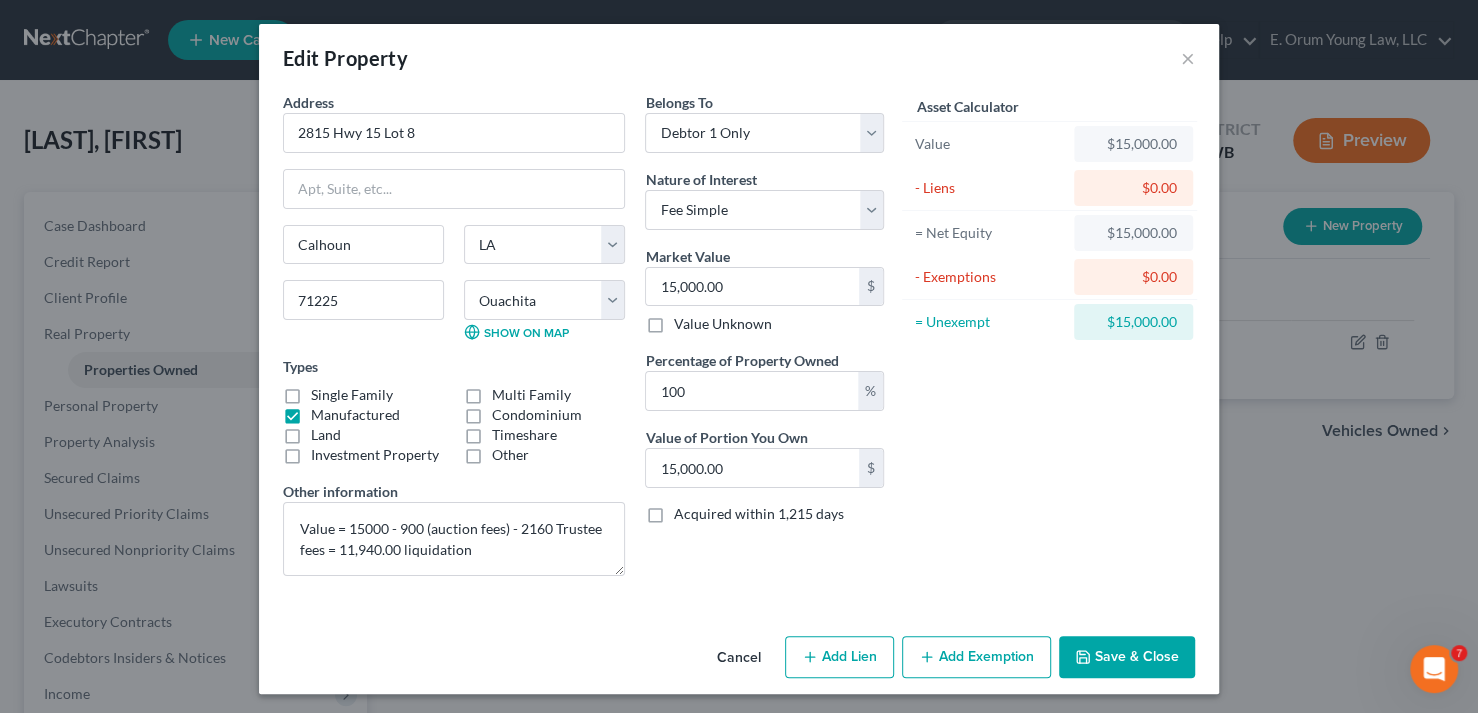click on "Asset Calculator Value $15,000.00 - Liens $0.00 = Net Equity $15,000.00 - Exemptions $0.00 = Unexempt $15,000.00" at bounding box center [1049, 342] 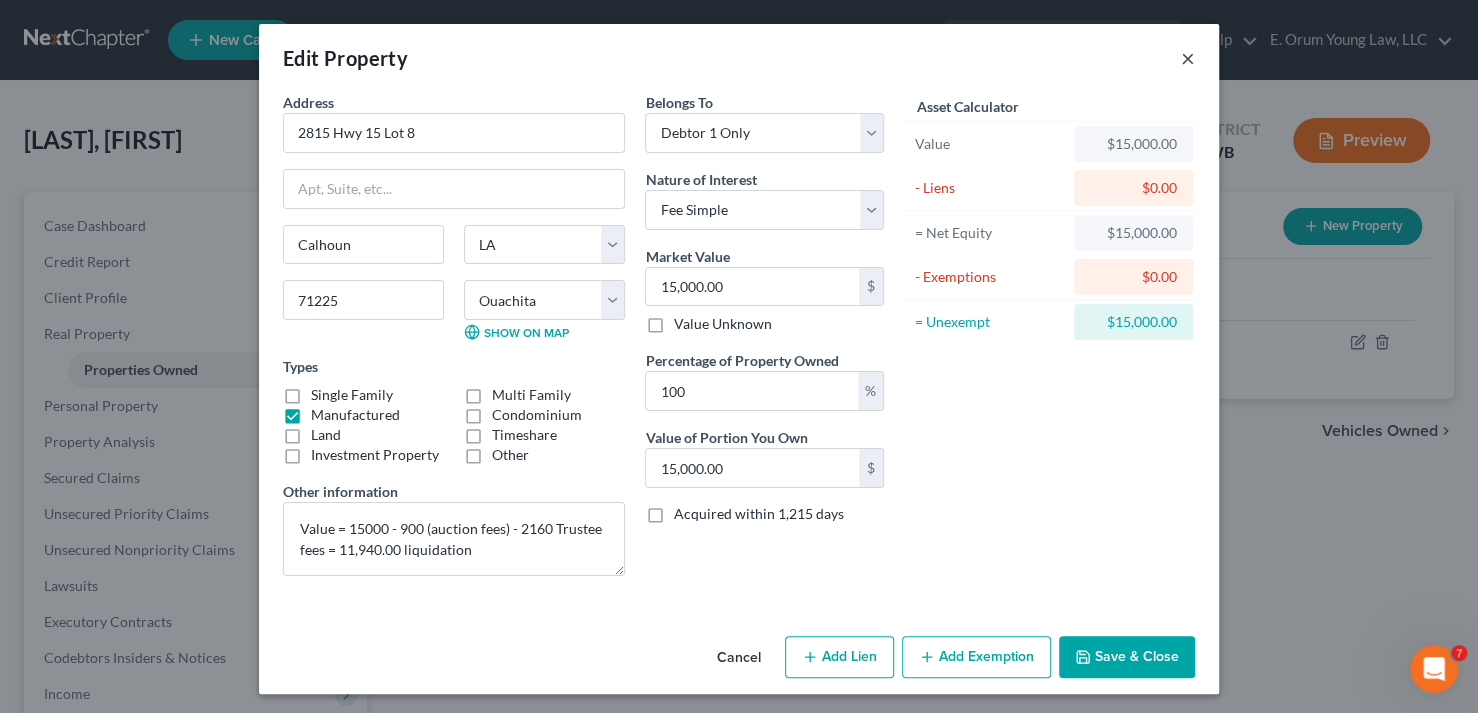 click on "×" at bounding box center (1188, 58) 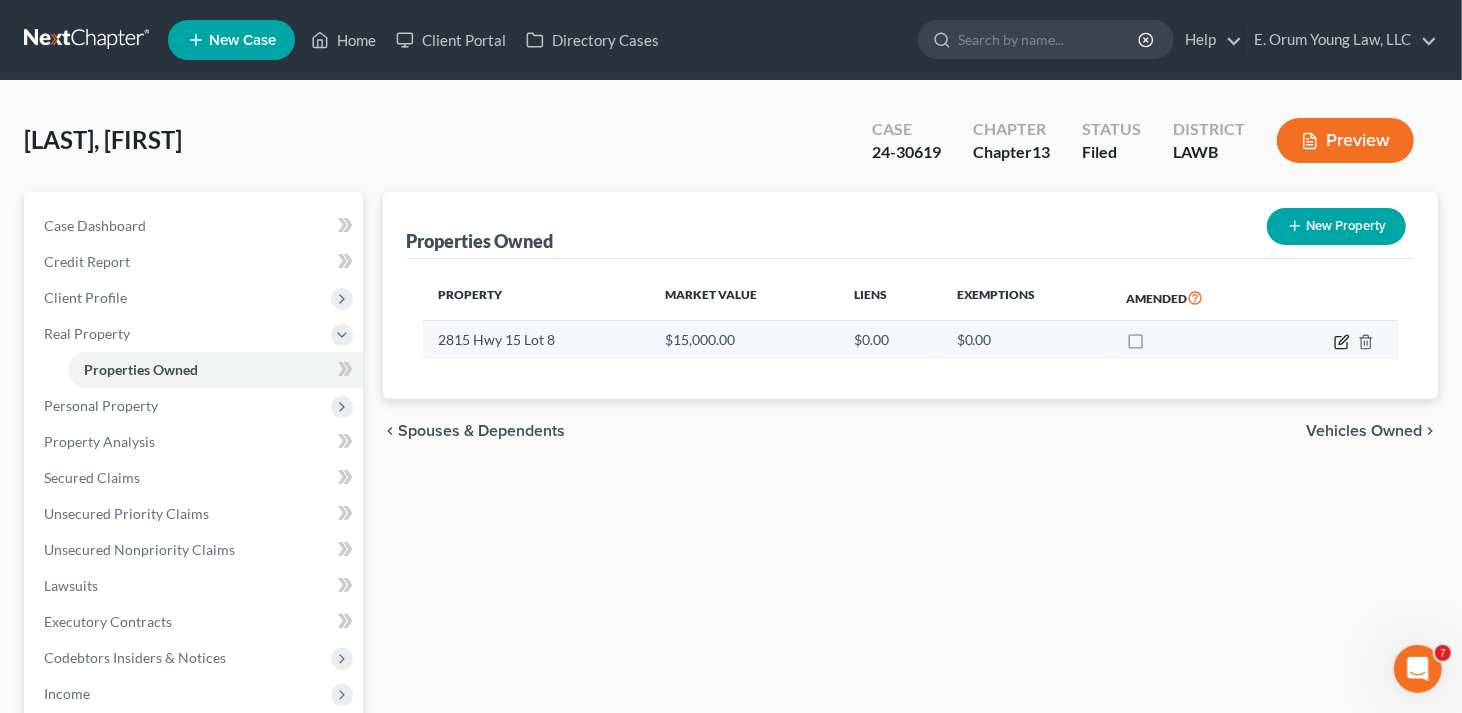 click 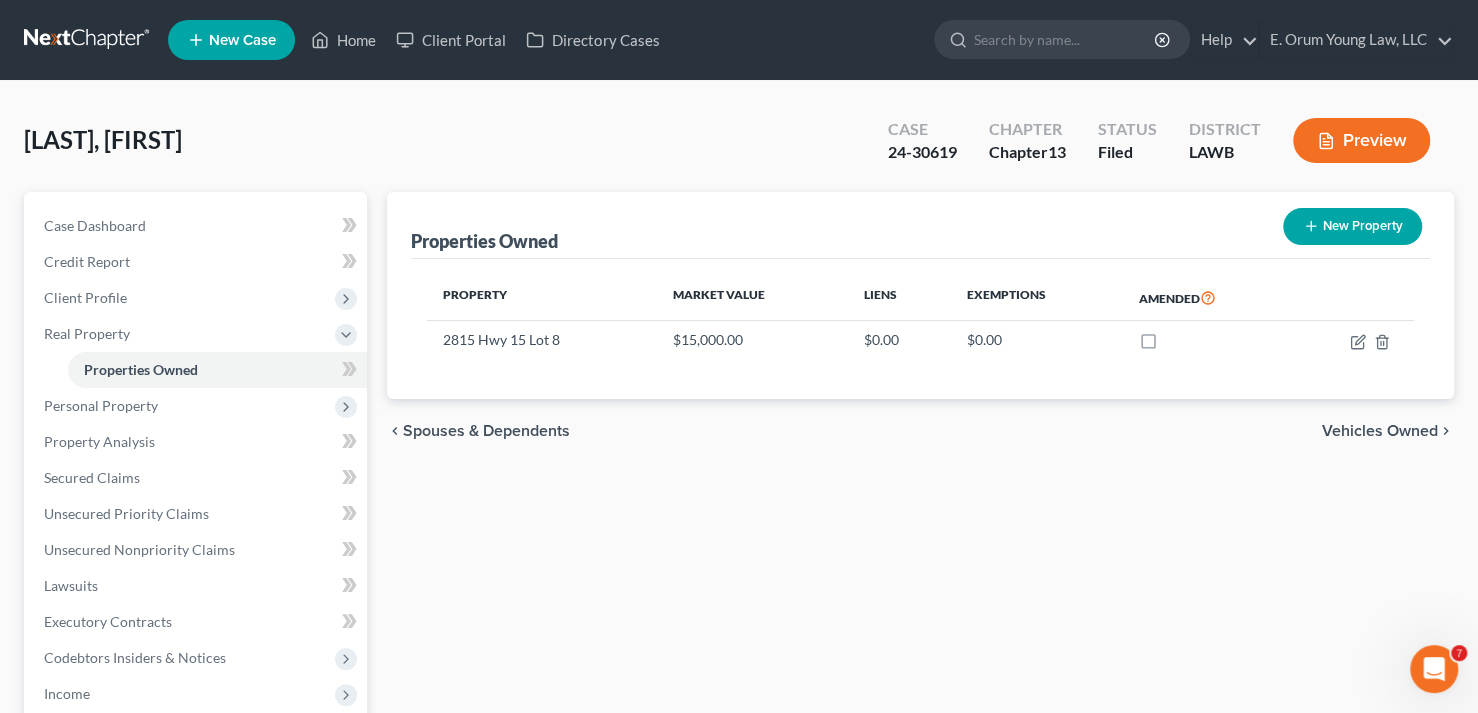 select on "19" 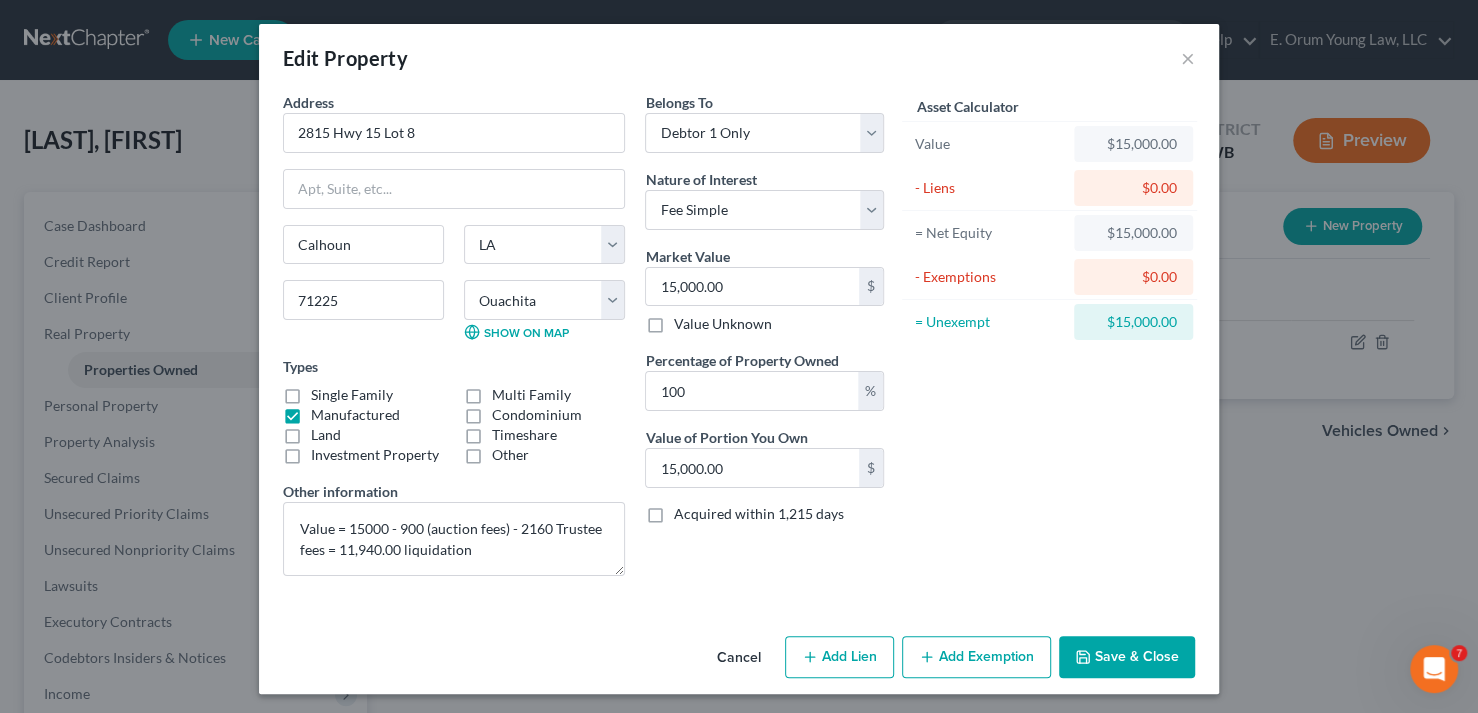 click on "Save & Close" at bounding box center (1127, 657) 